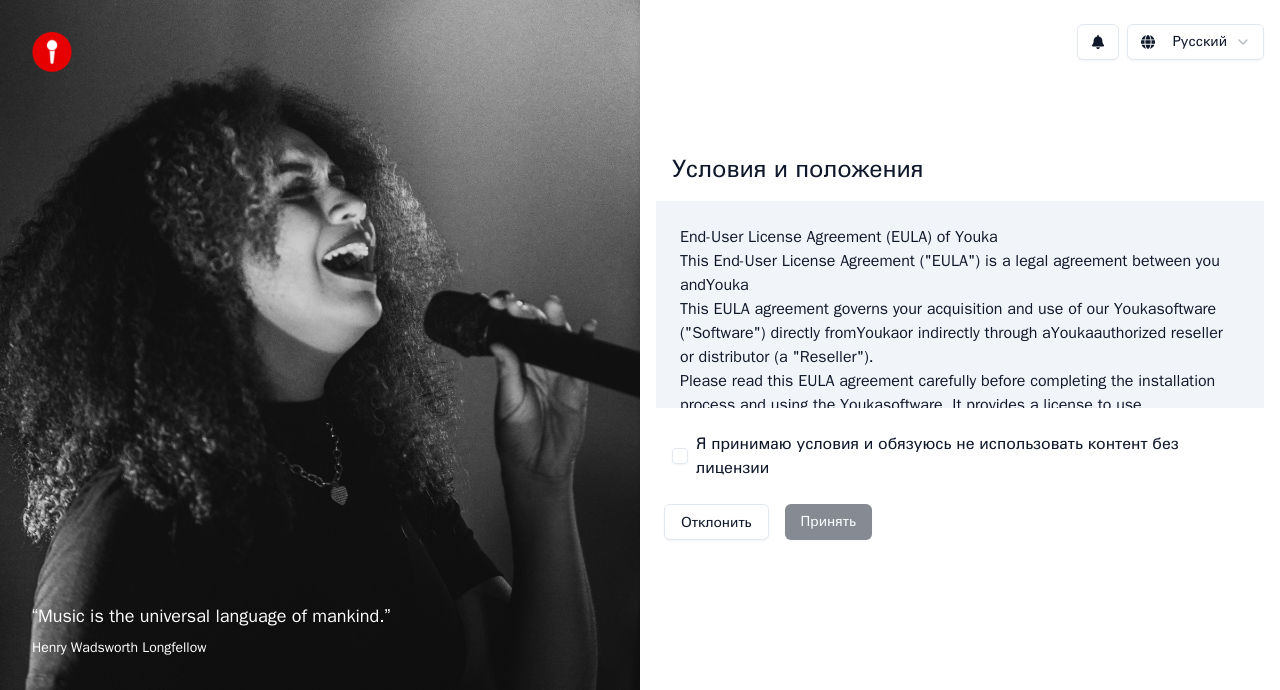 scroll, scrollTop: 0, scrollLeft: 0, axis: both 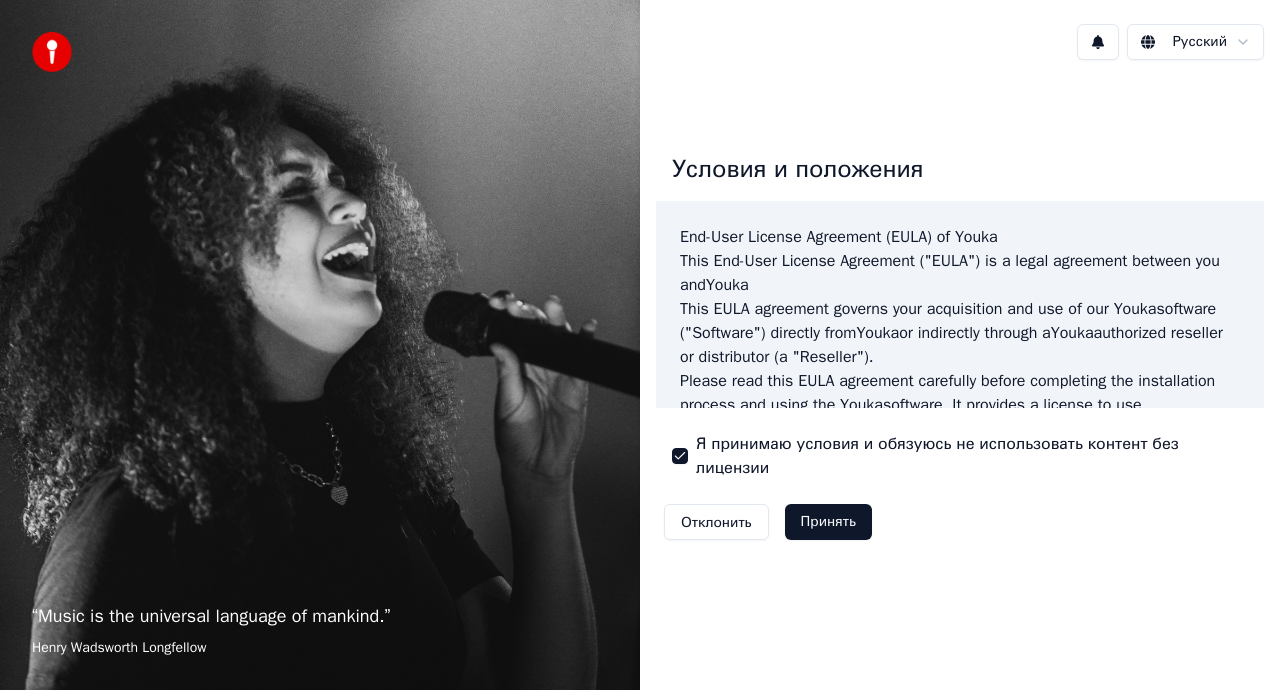 click on "Принять" at bounding box center [828, 522] 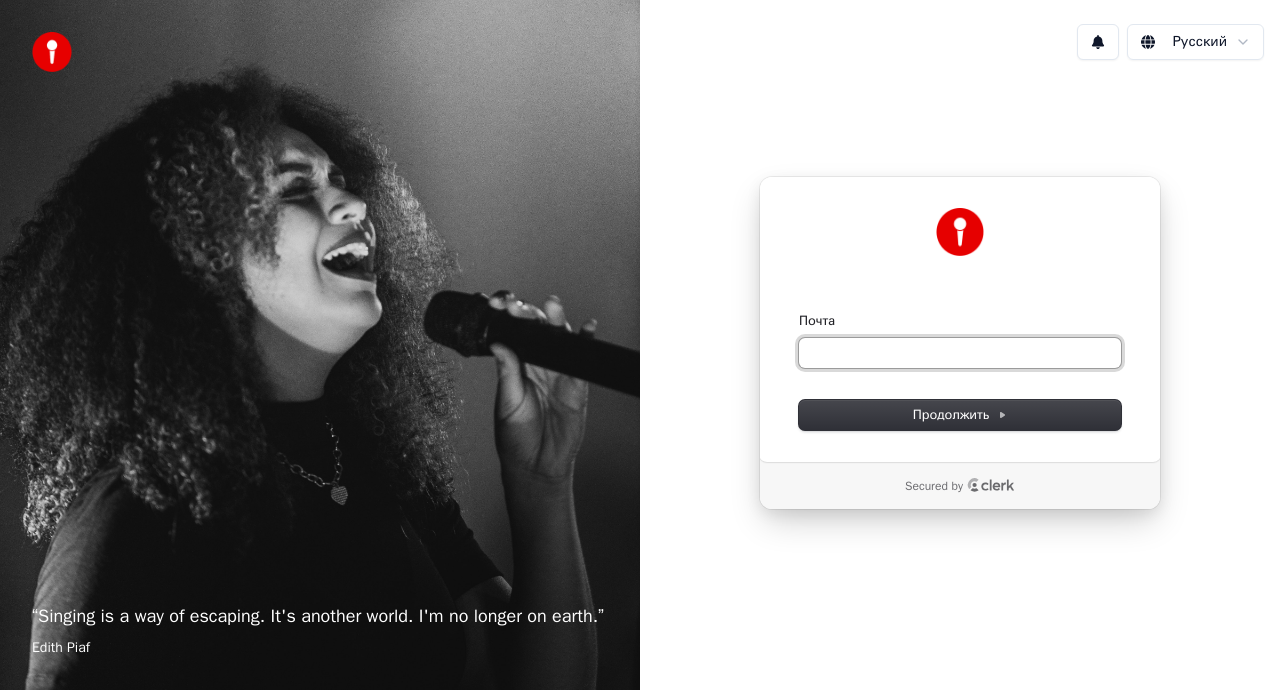 click on "Почта" at bounding box center (960, 353) 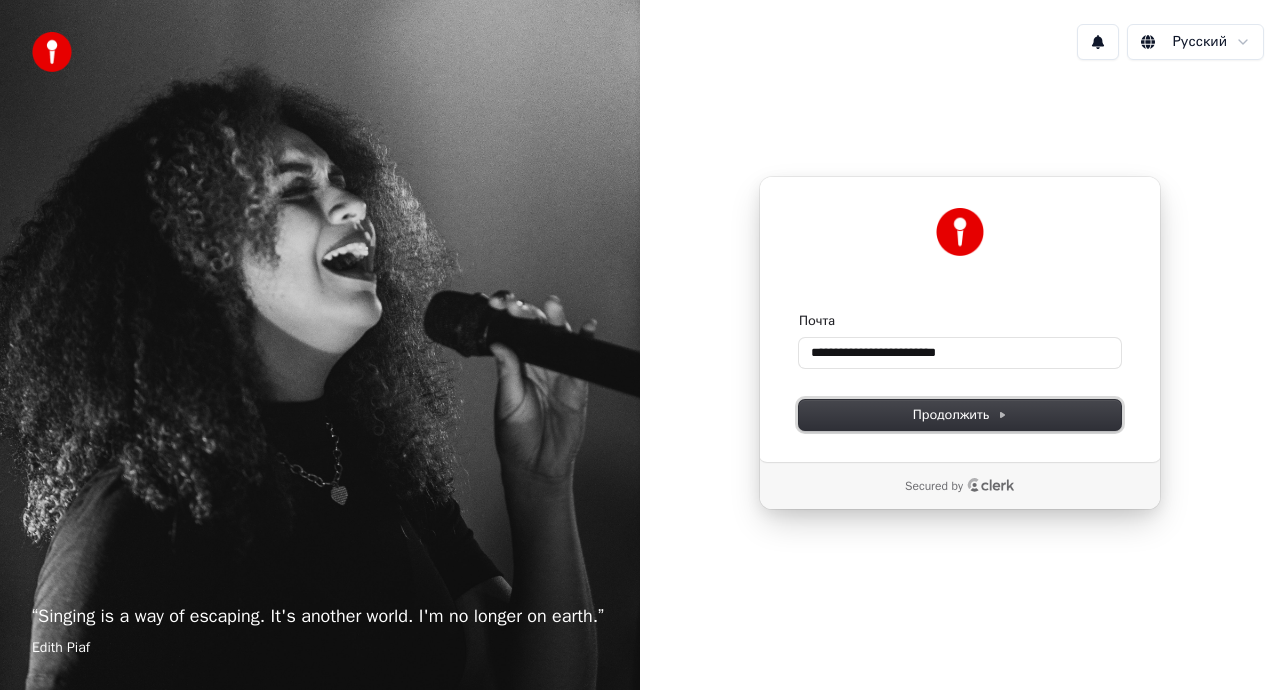 click on "Продолжить" at bounding box center (960, 415) 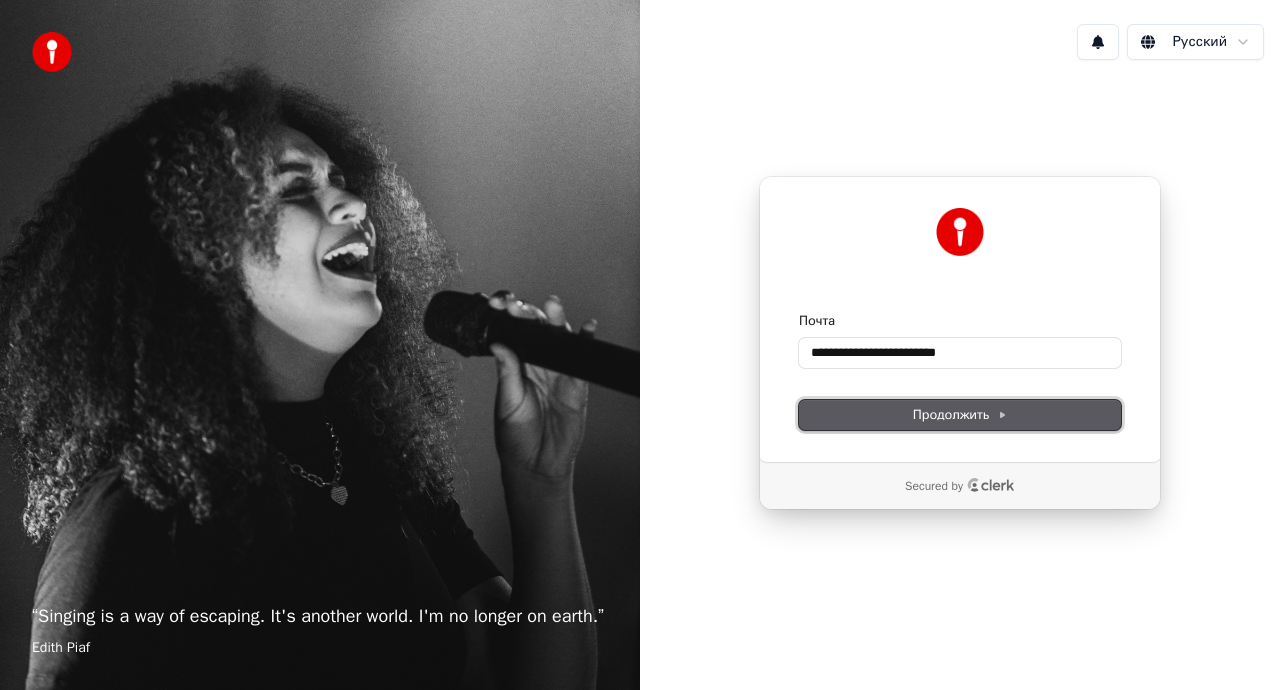 click 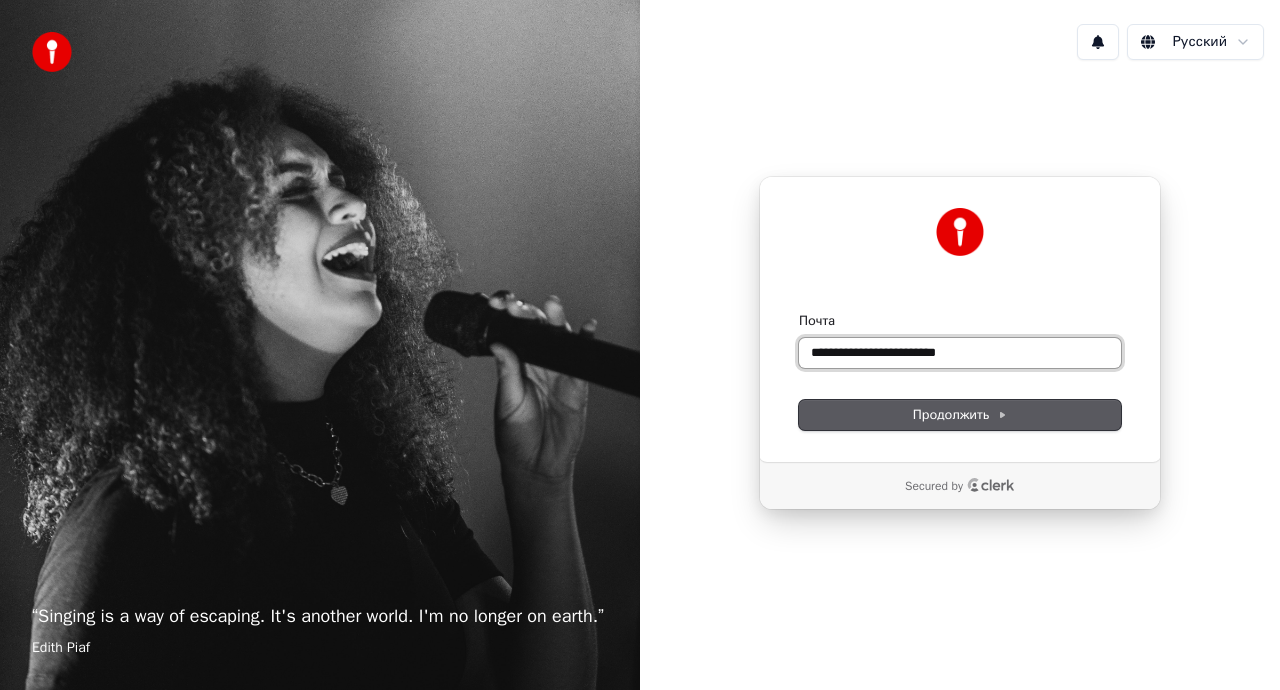 click on "**********" at bounding box center [960, 353] 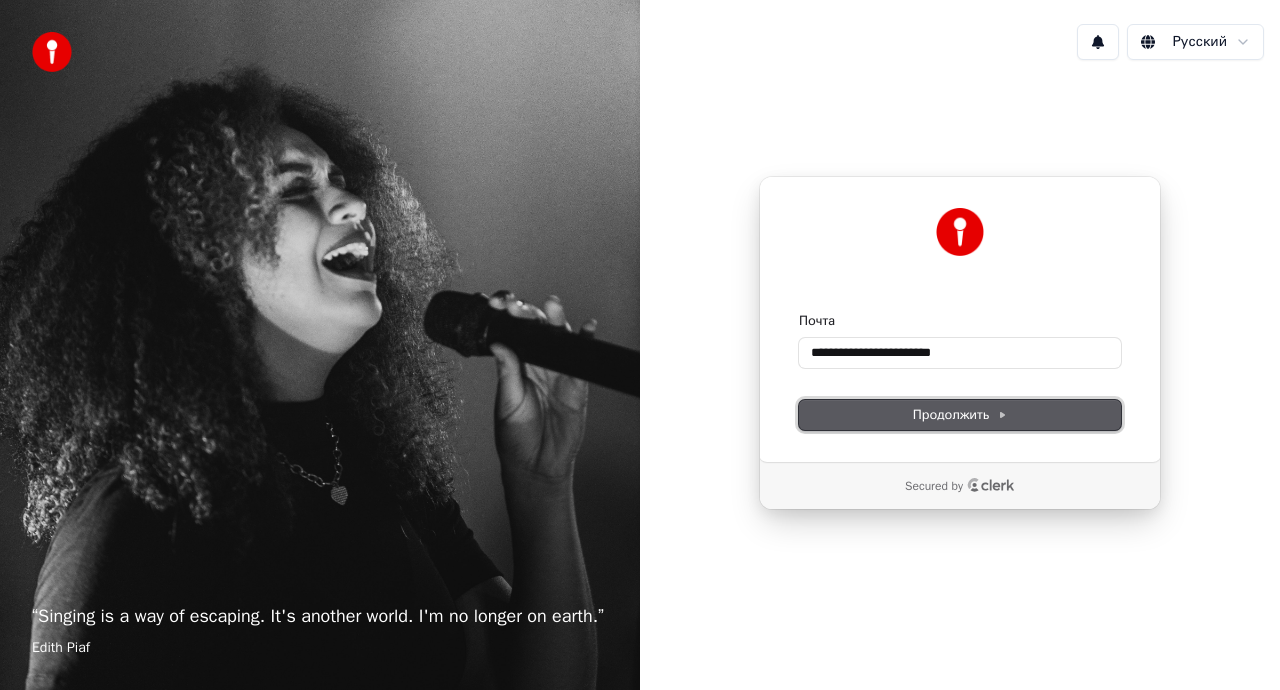 click on "Продолжить" at bounding box center [960, 415] 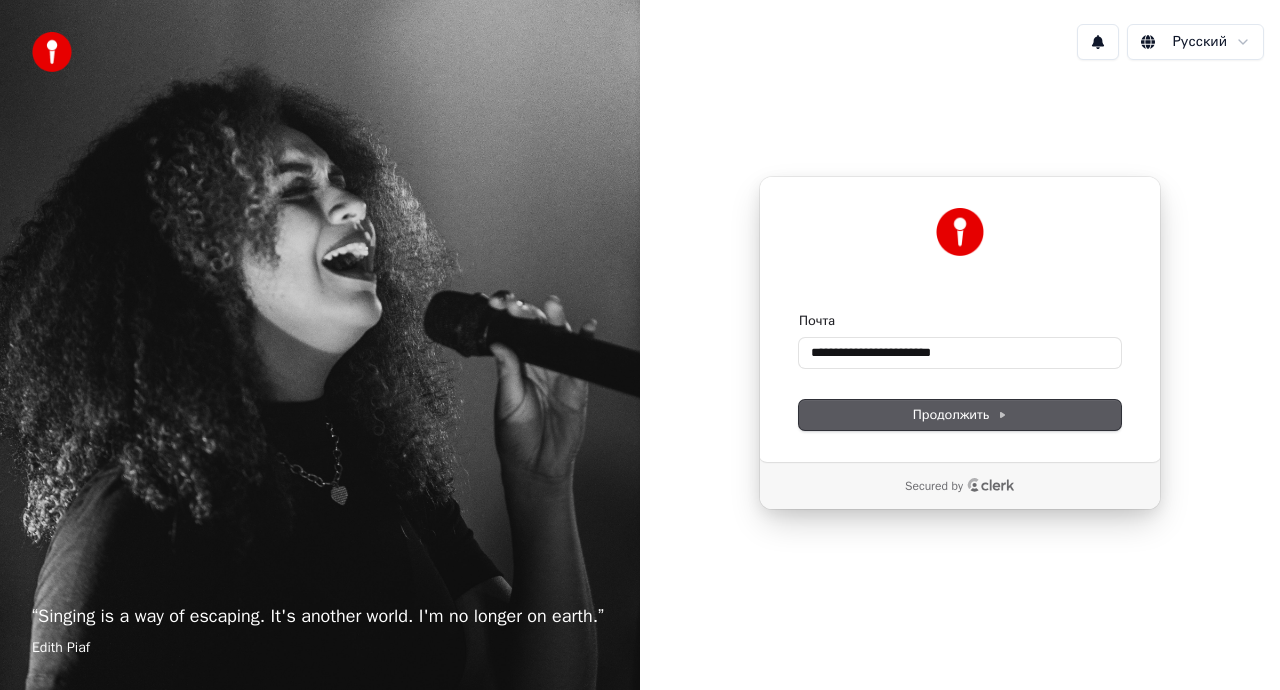 type on "**********" 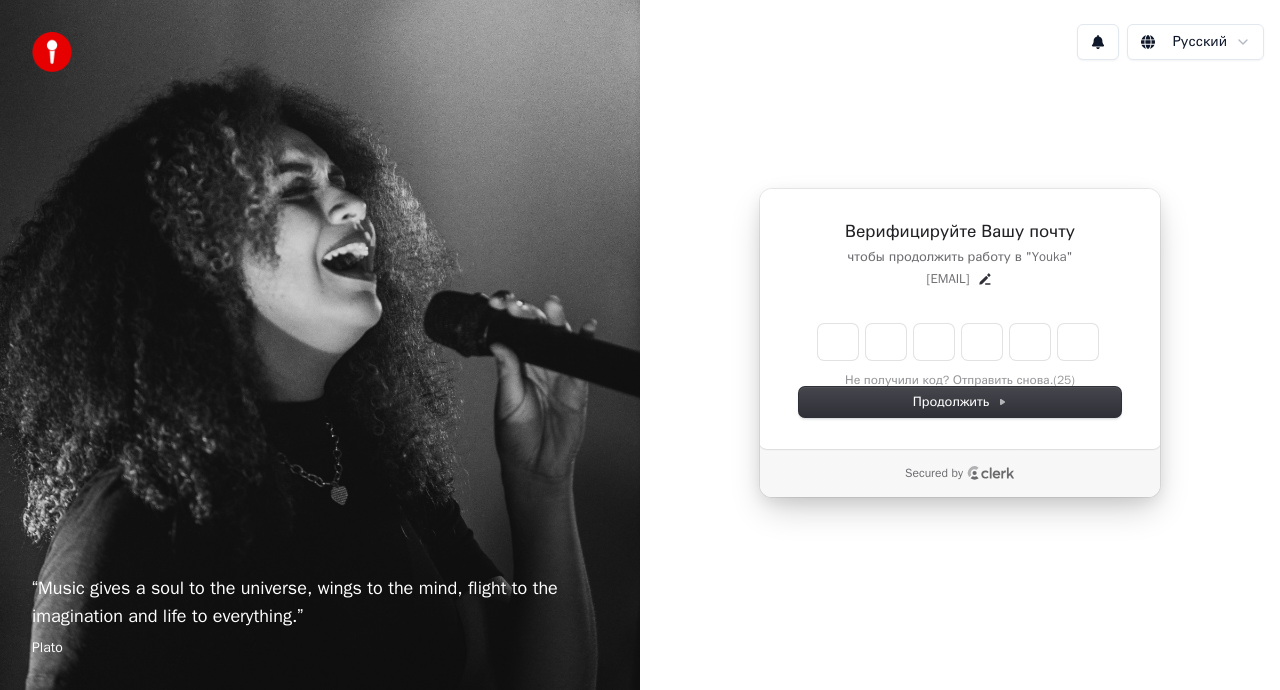 type on "*" 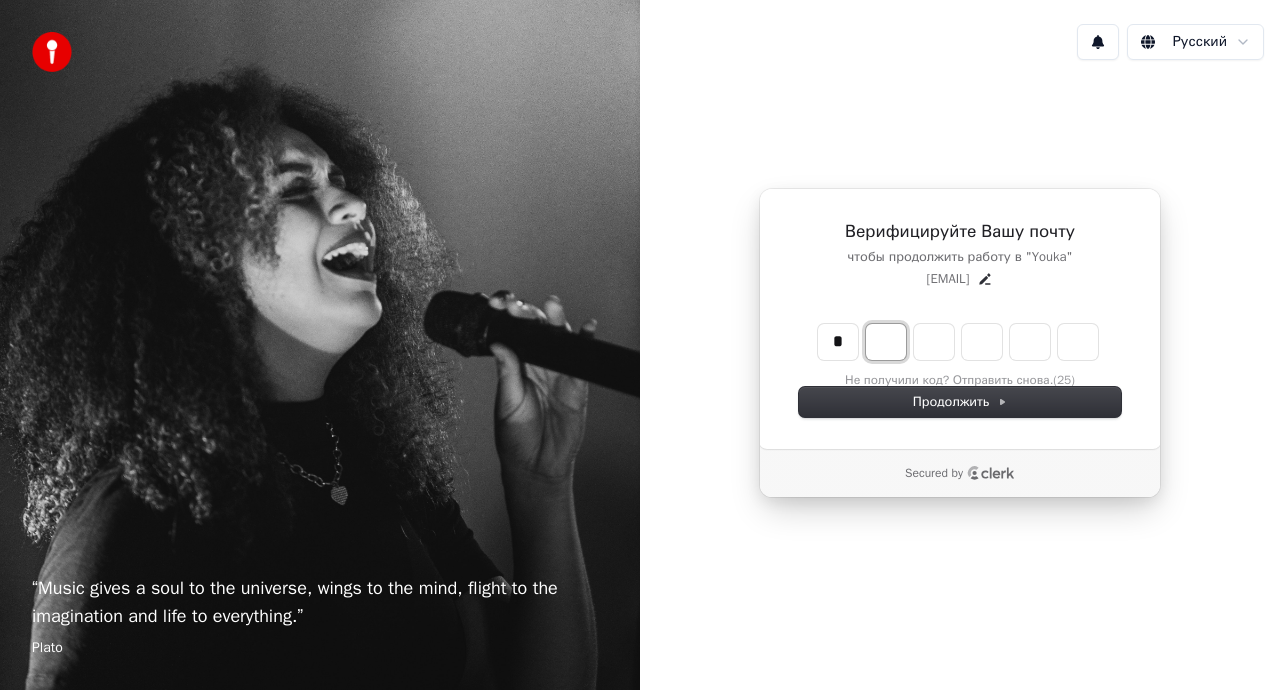 type on "*" 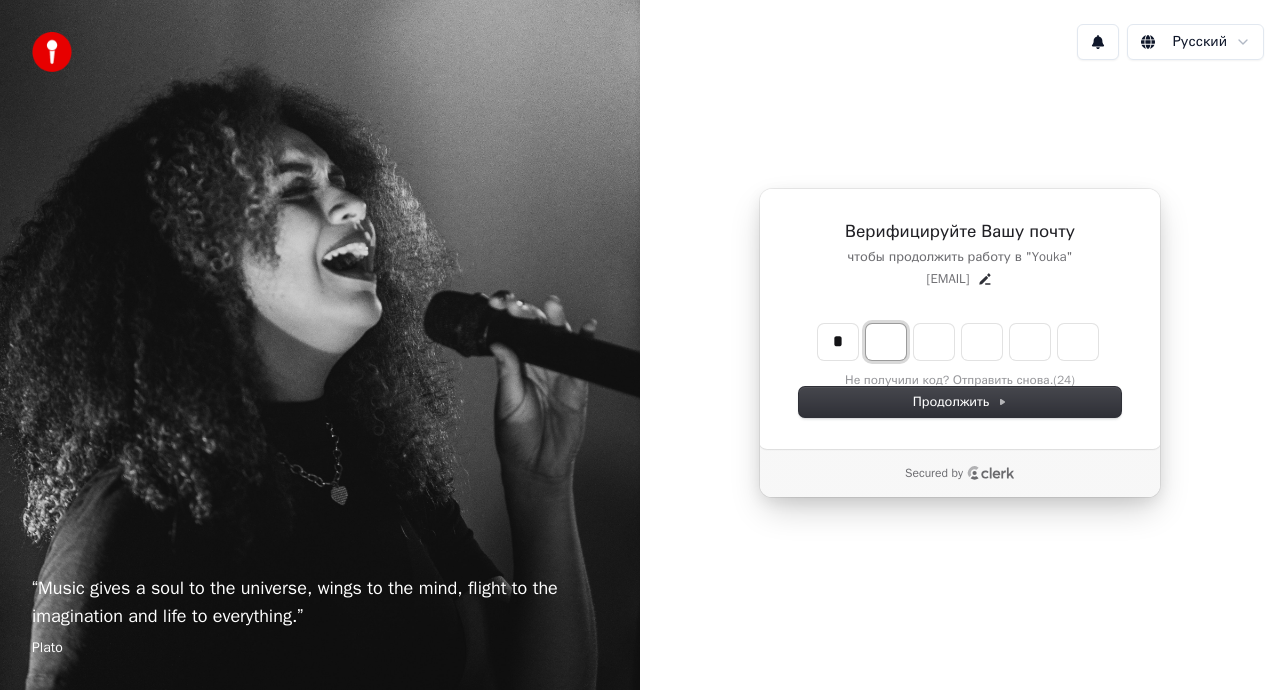 type on "*" 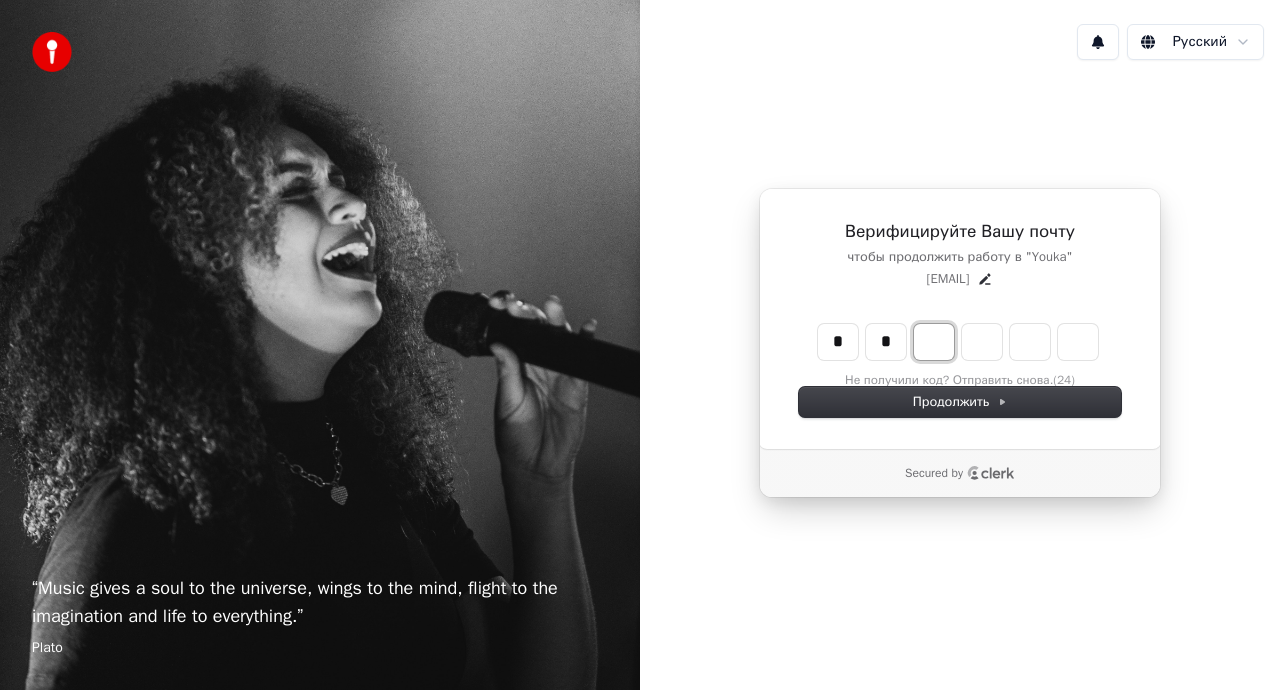 type on "**" 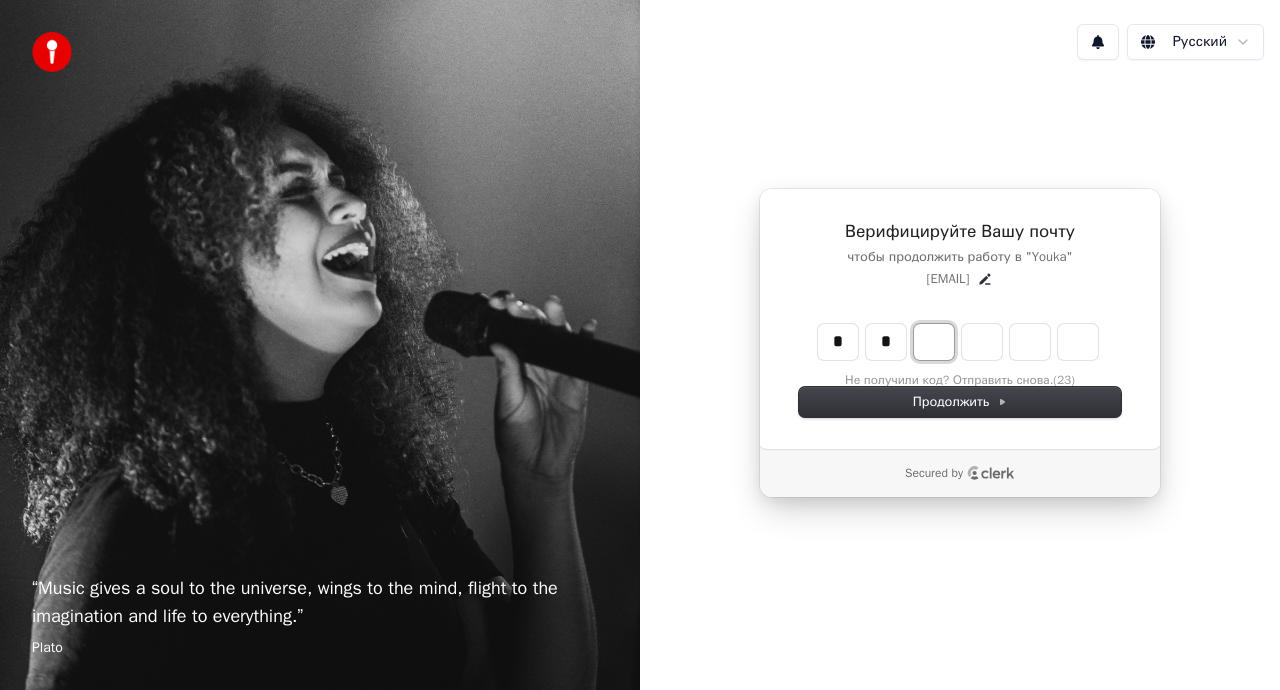 type on "*" 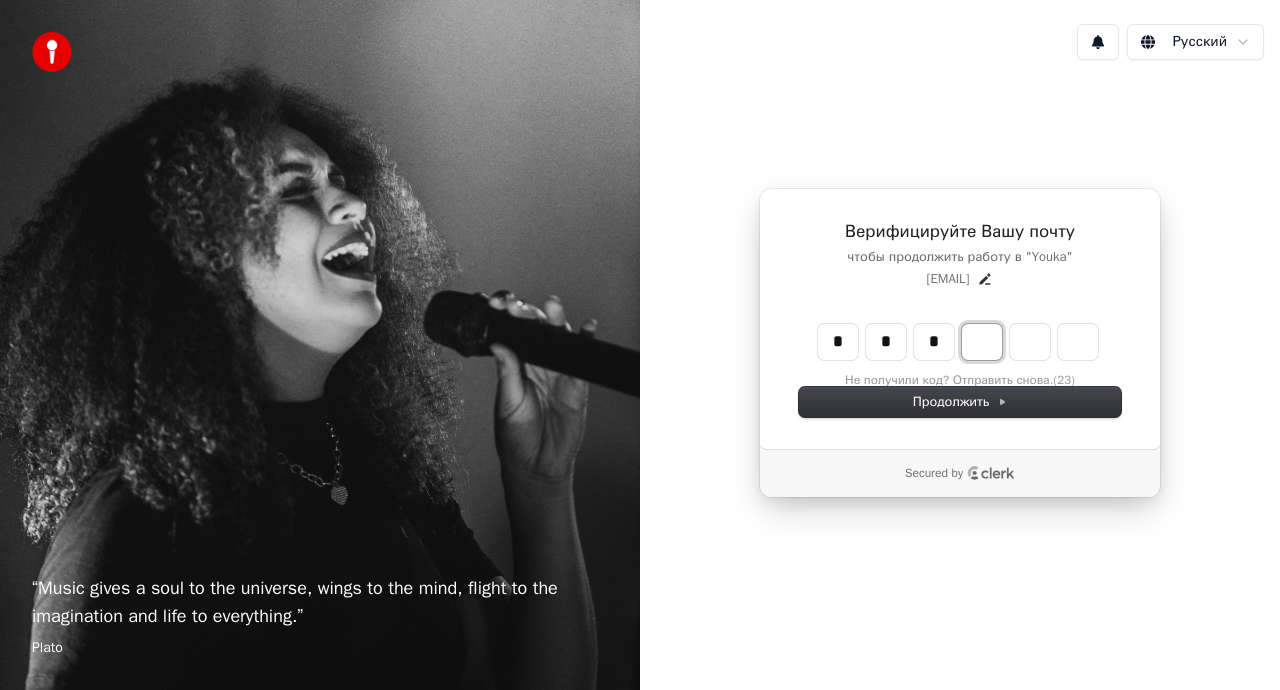 type on "***" 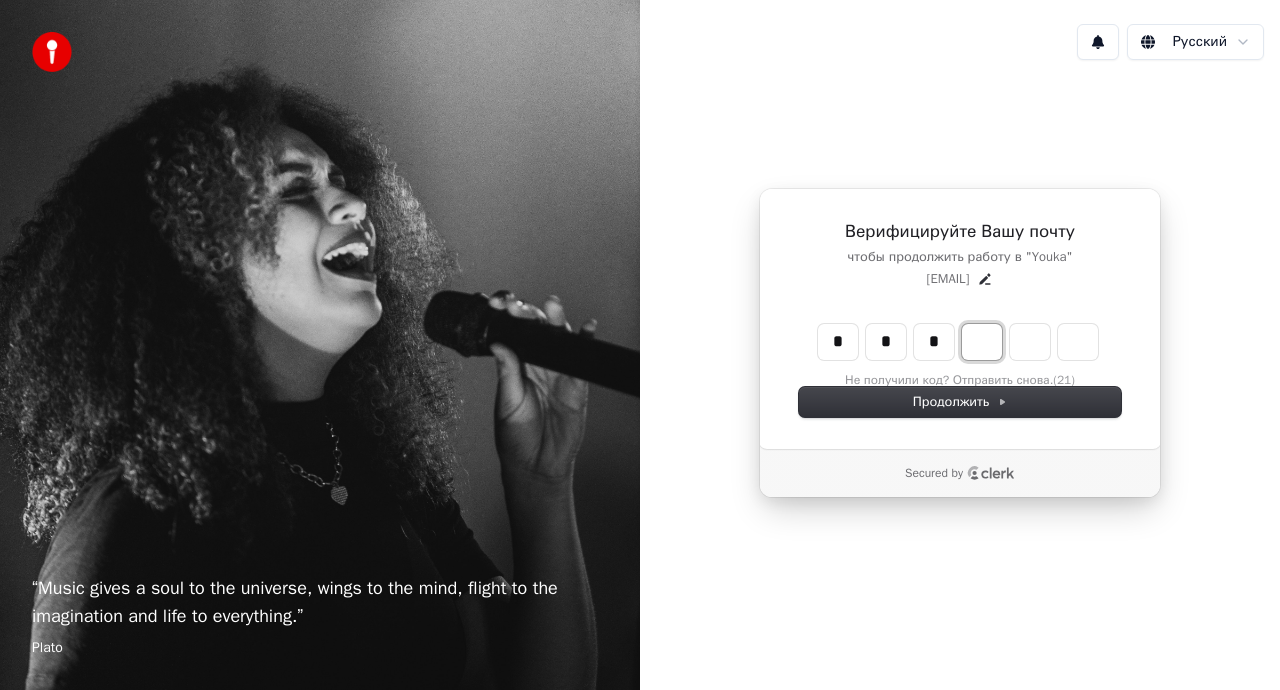 type on "*" 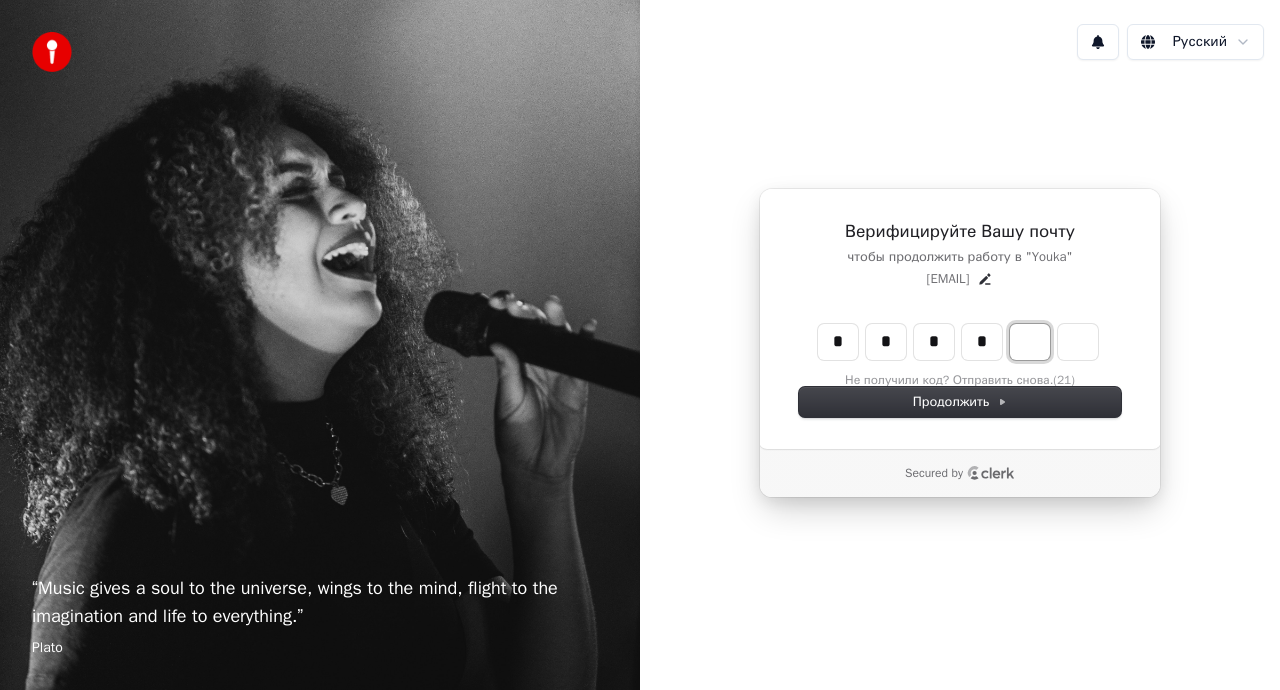 type on "****" 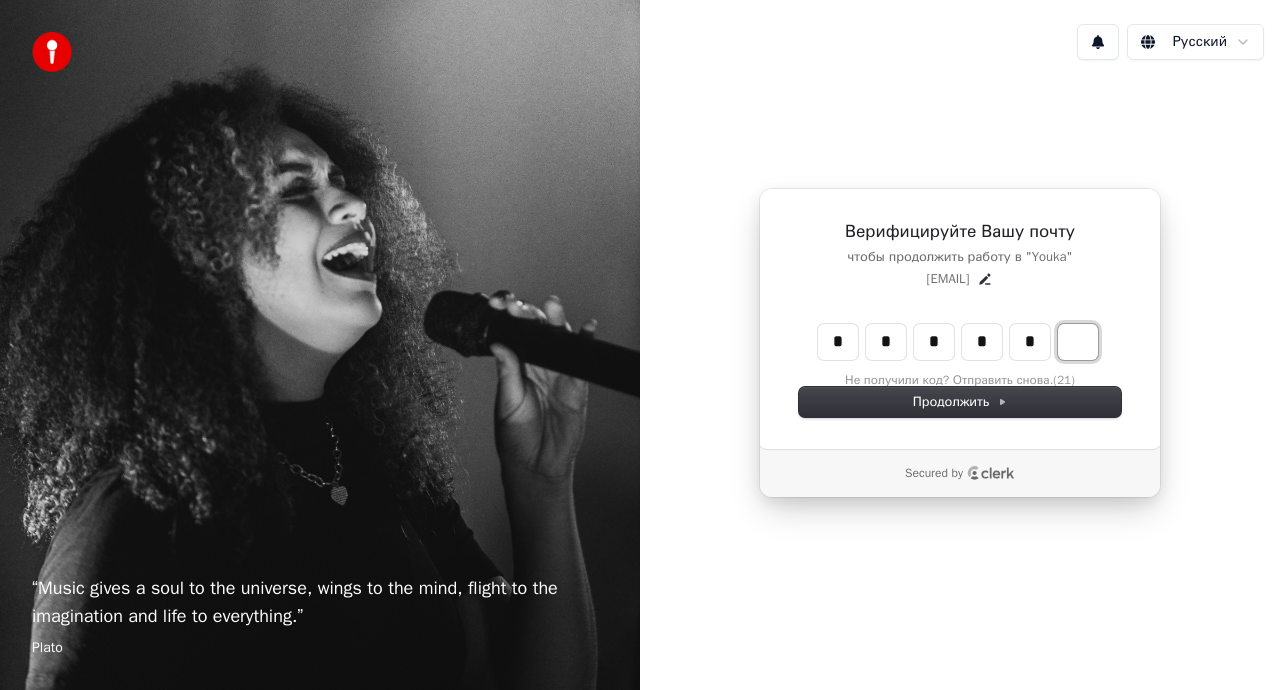 type on "*****" 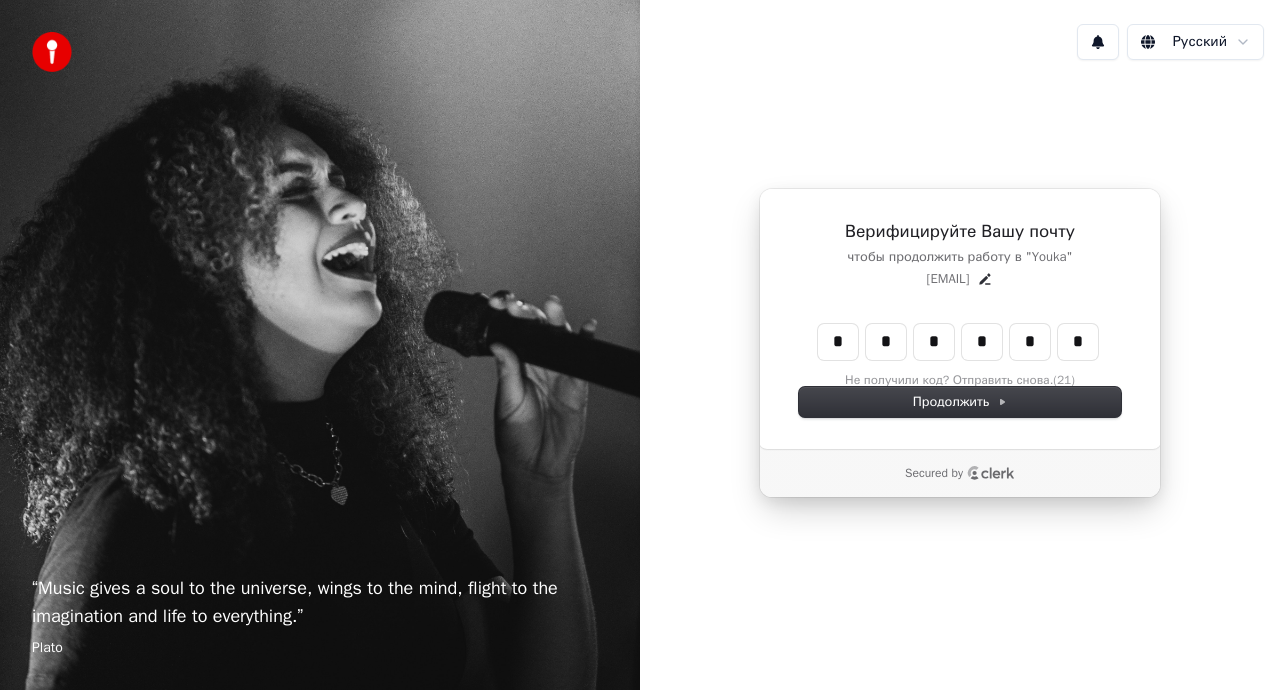 type on "******" 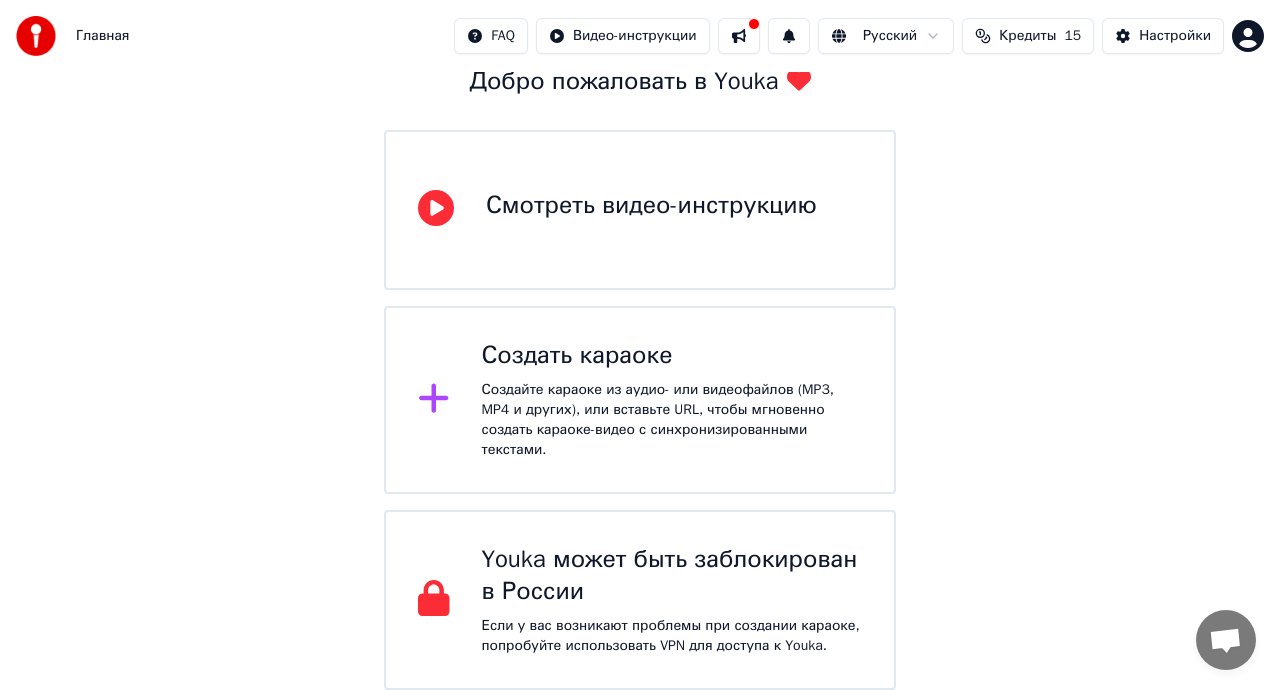 scroll, scrollTop: 0, scrollLeft: 0, axis: both 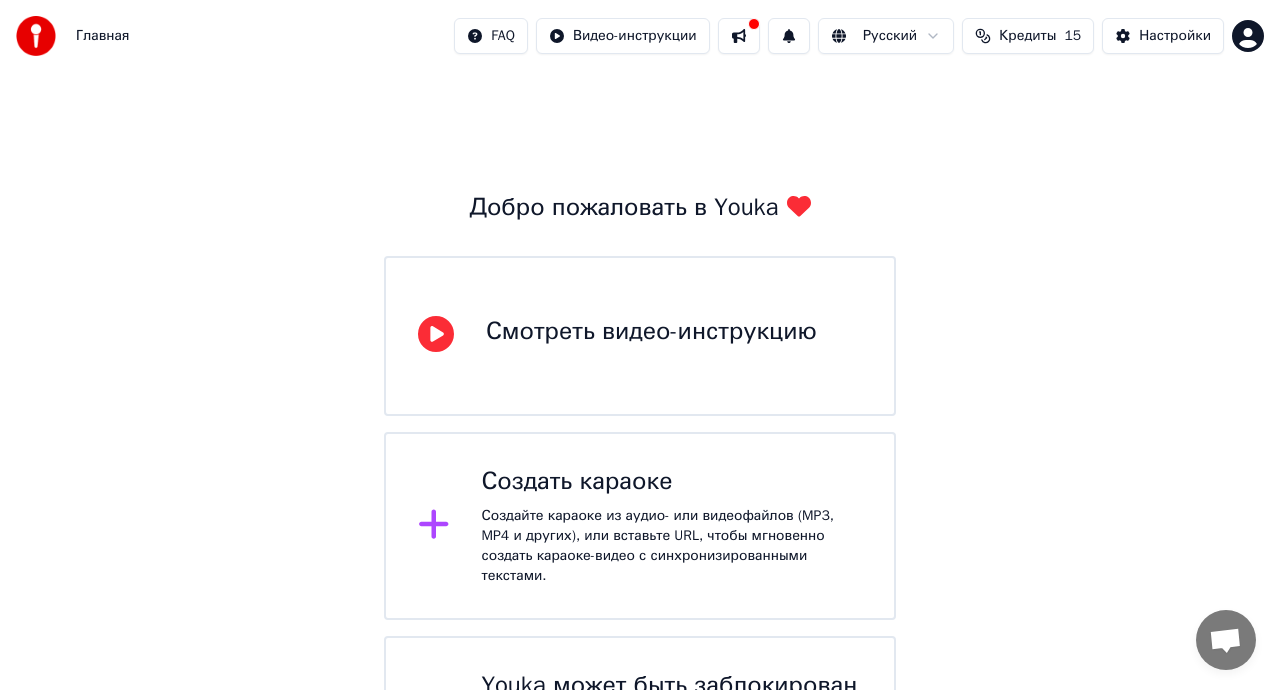 click on "Смотреть видео-инструкцию" at bounding box center [640, 336] 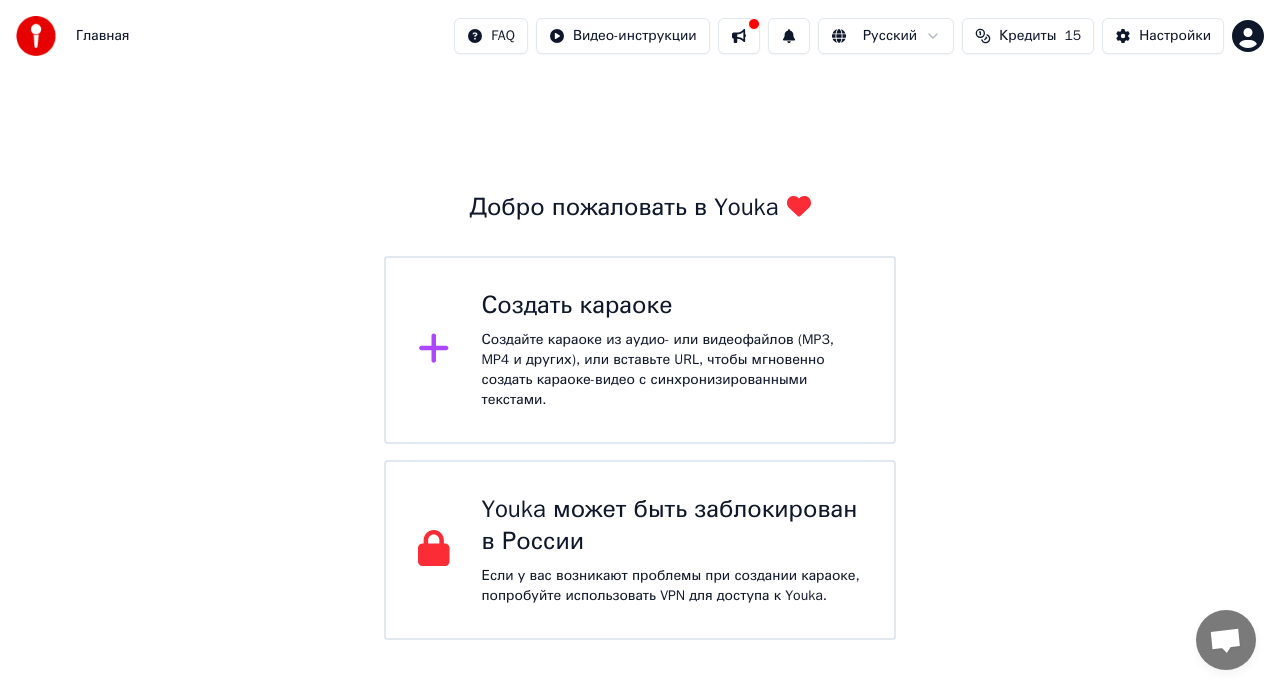 click on "Создайте караоке из аудио- или видеофайлов (MP3, MP4 и других), или вставьте URL, чтобы мгновенно создать караоке-видео с синхронизированными текстами." at bounding box center (672, 370) 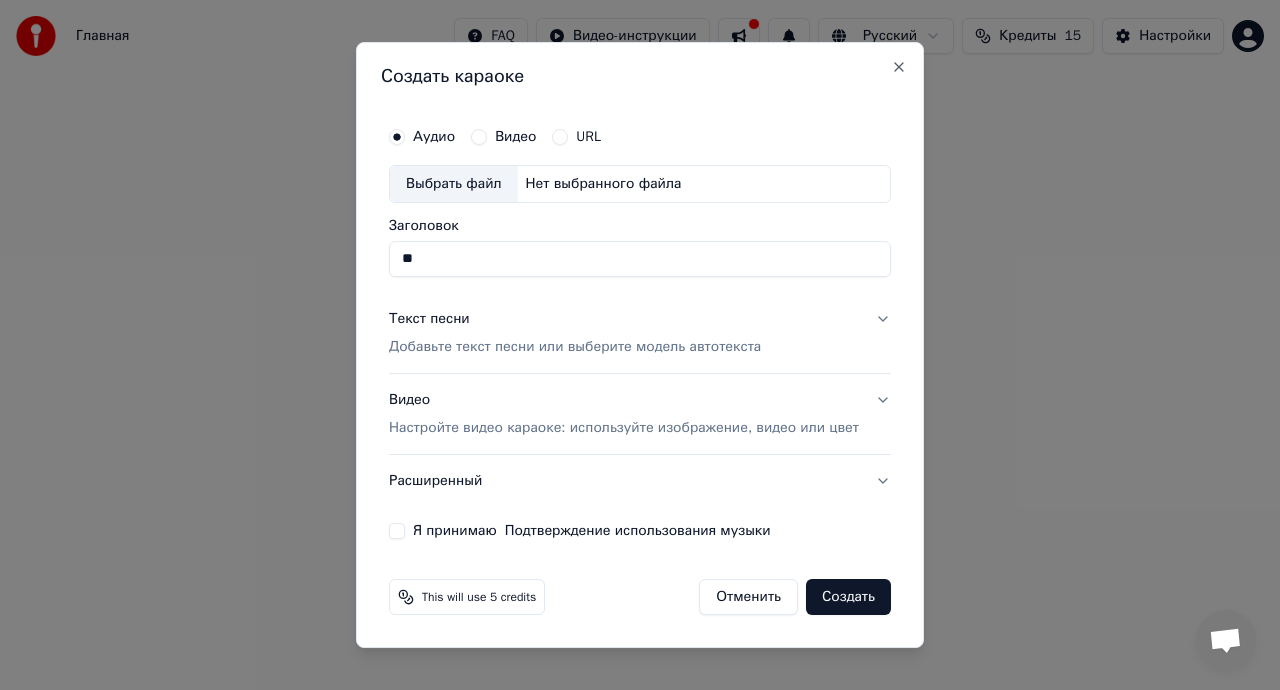 type on "*" 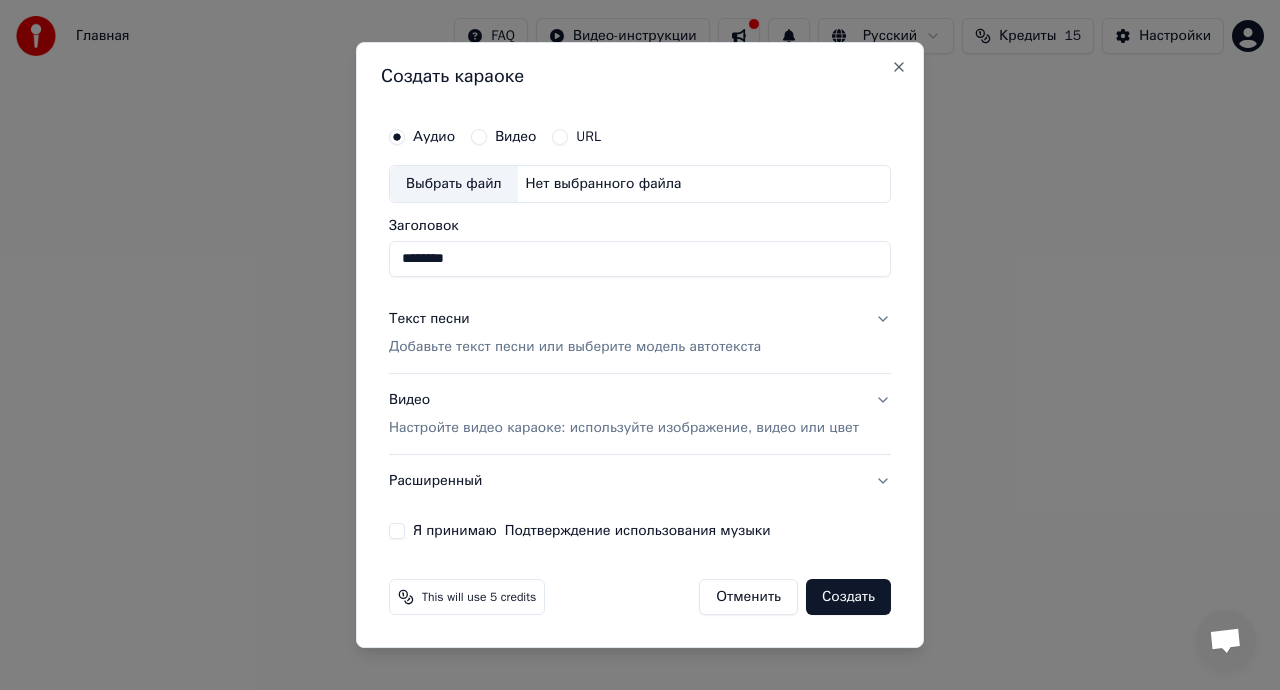 type on "*******" 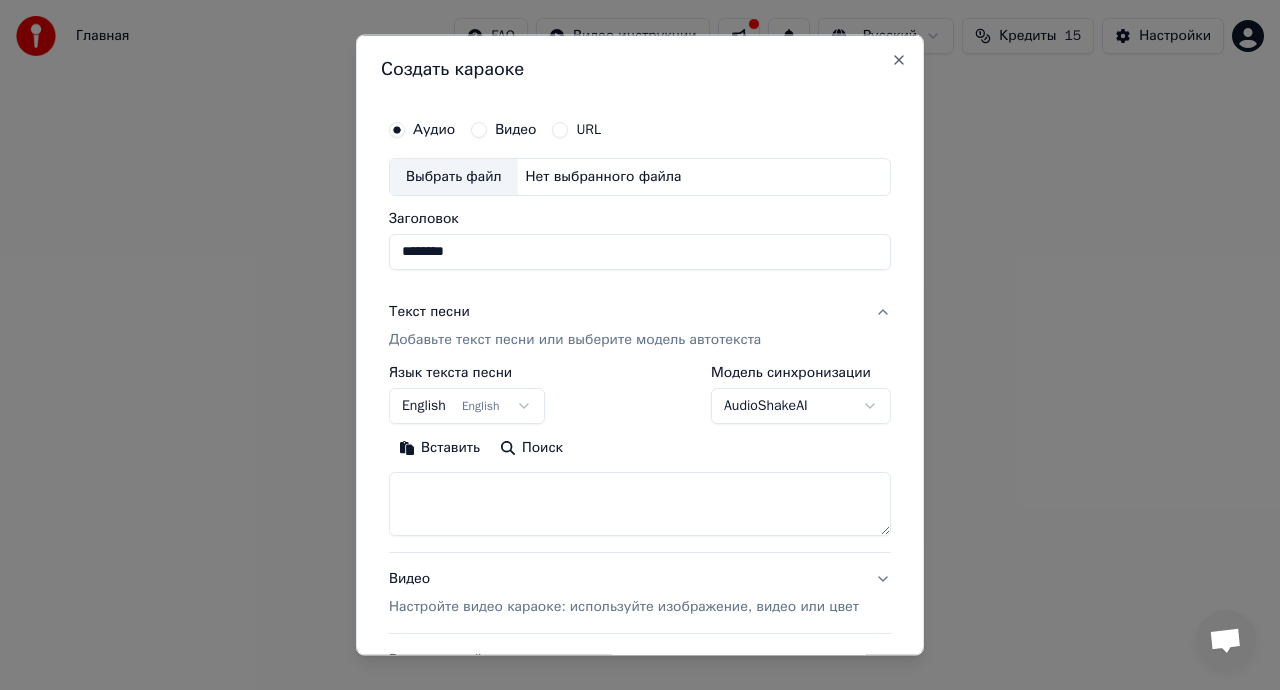 click on "English English" at bounding box center [467, 405] 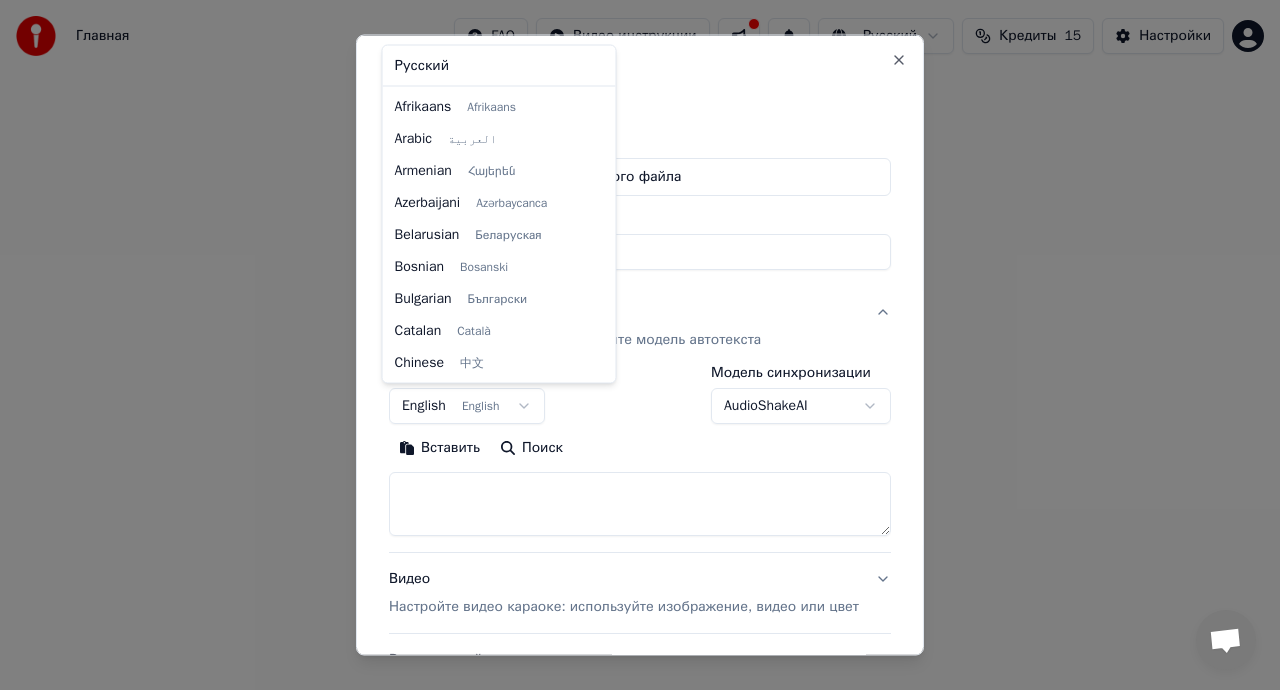 scroll, scrollTop: 160, scrollLeft: 0, axis: vertical 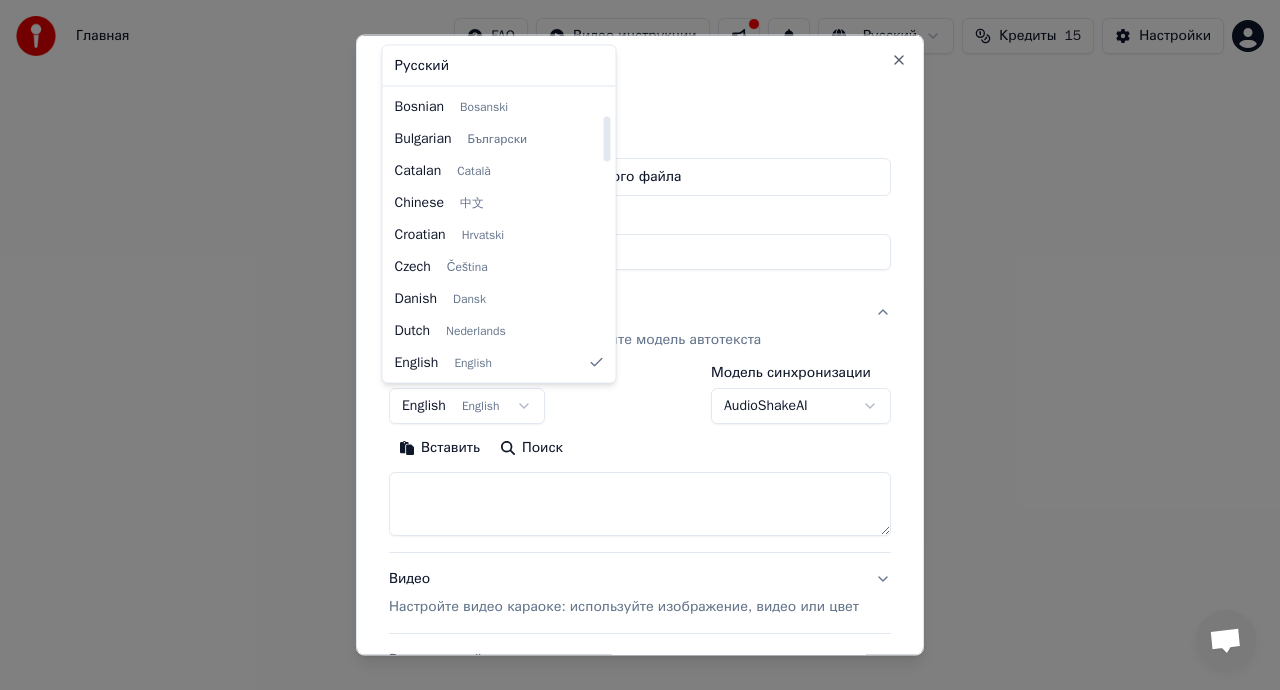 select on "**" 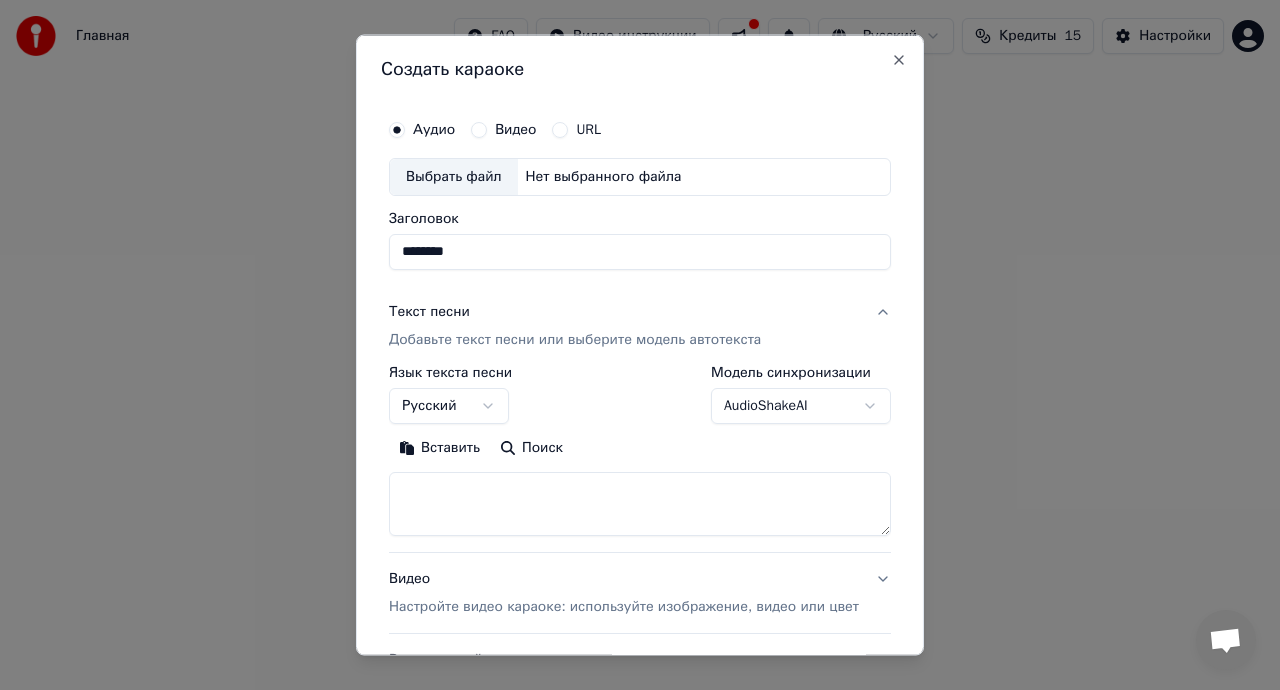 click on "**********" at bounding box center [640, 320] 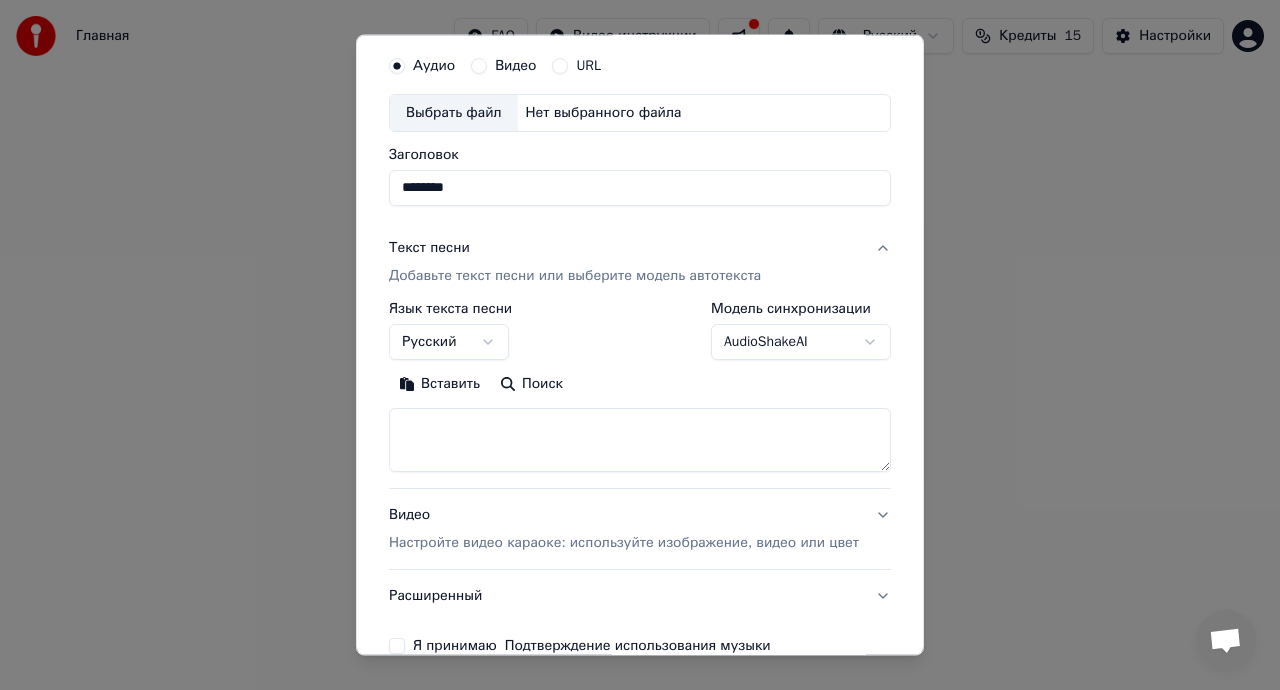 scroll, scrollTop: 66, scrollLeft: 0, axis: vertical 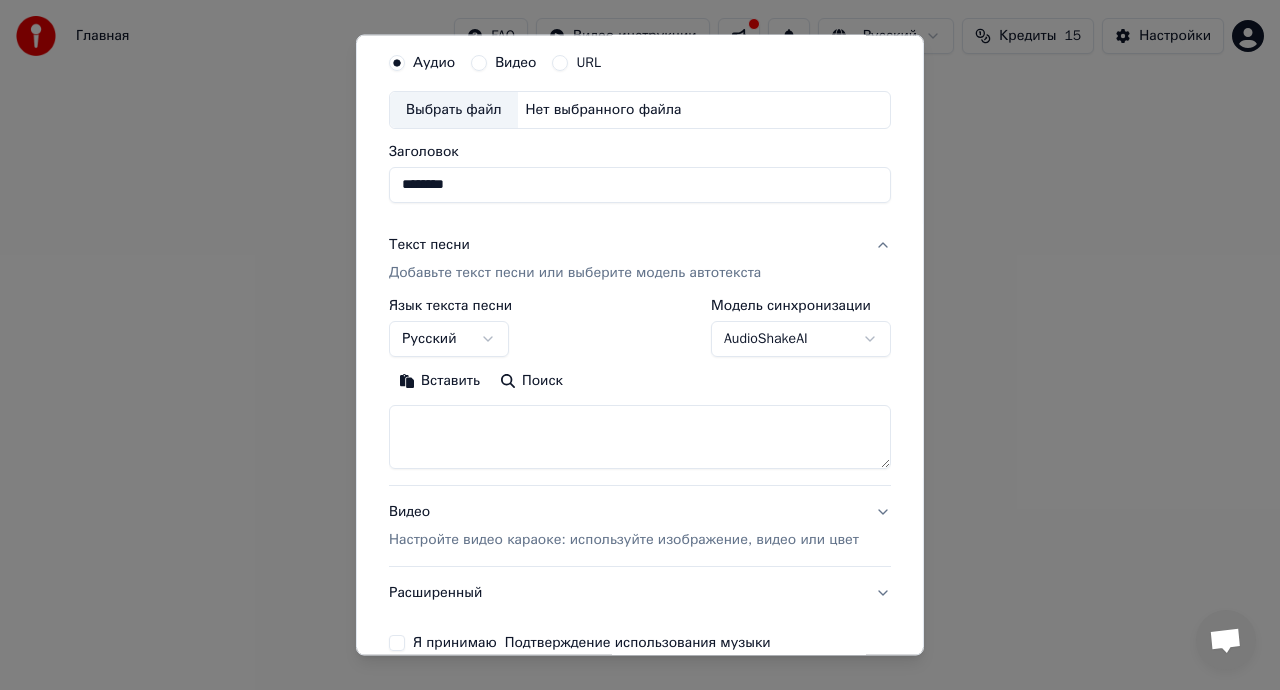 click on "Добавьте текст песни или выберите модель автотекста" at bounding box center (575, 273) 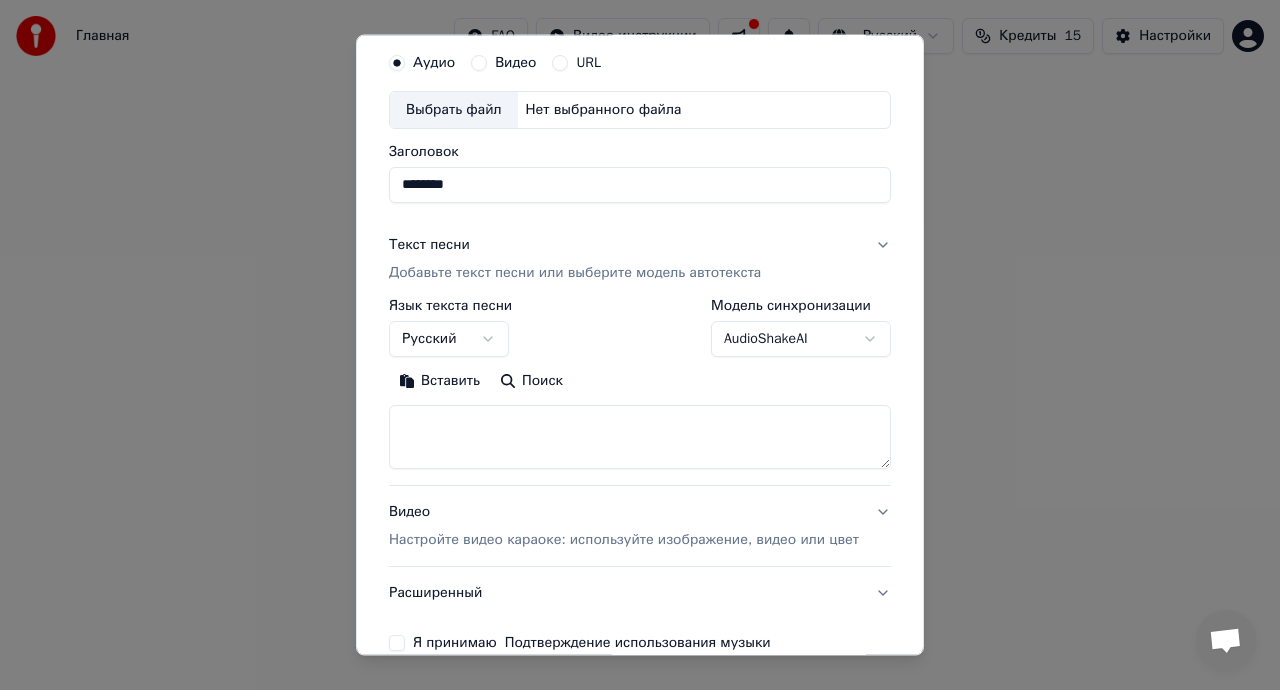 scroll, scrollTop: 0, scrollLeft: 0, axis: both 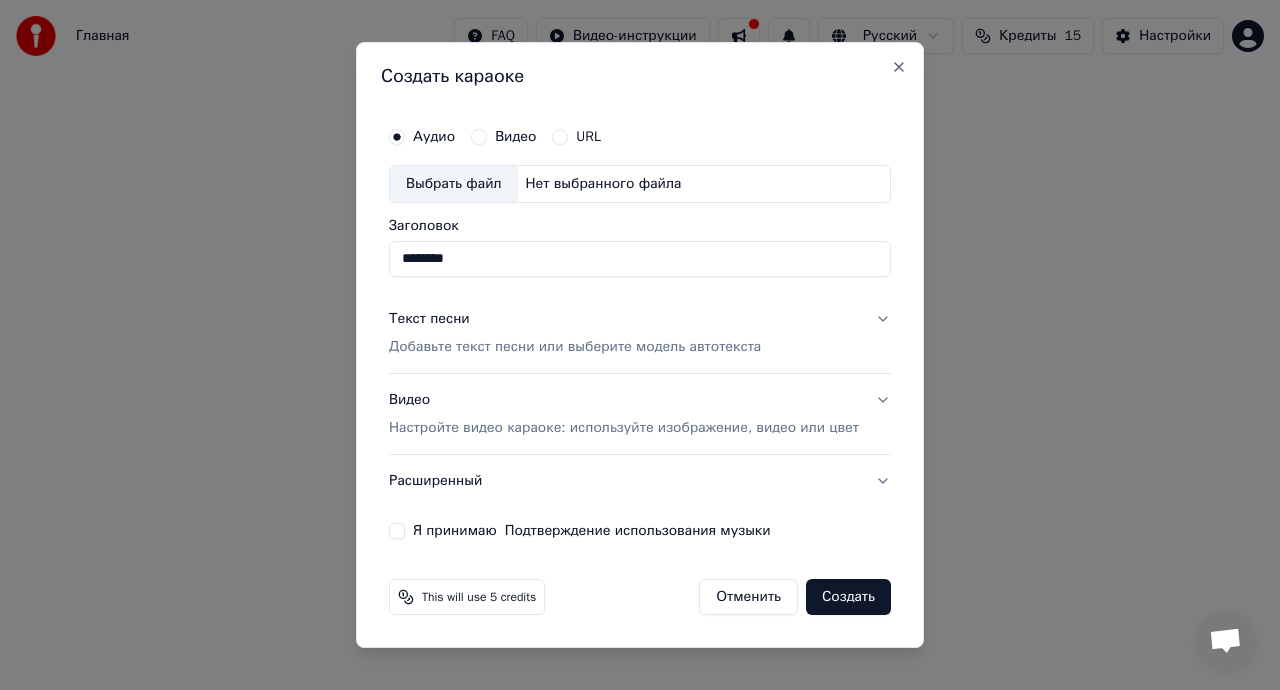 click on "Добавьте текст песни или выберите модель автотекста" at bounding box center [575, 347] 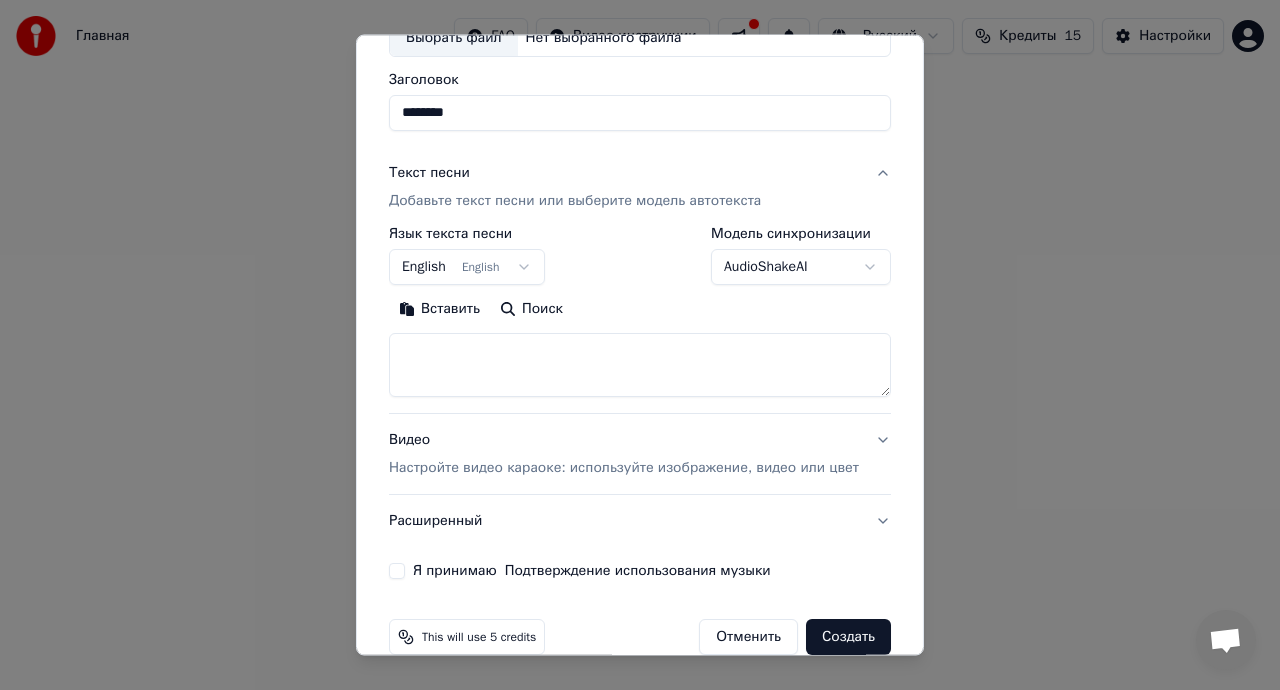 scroll, scrollTop: 171, scrollLeft: 0, axis: vertical 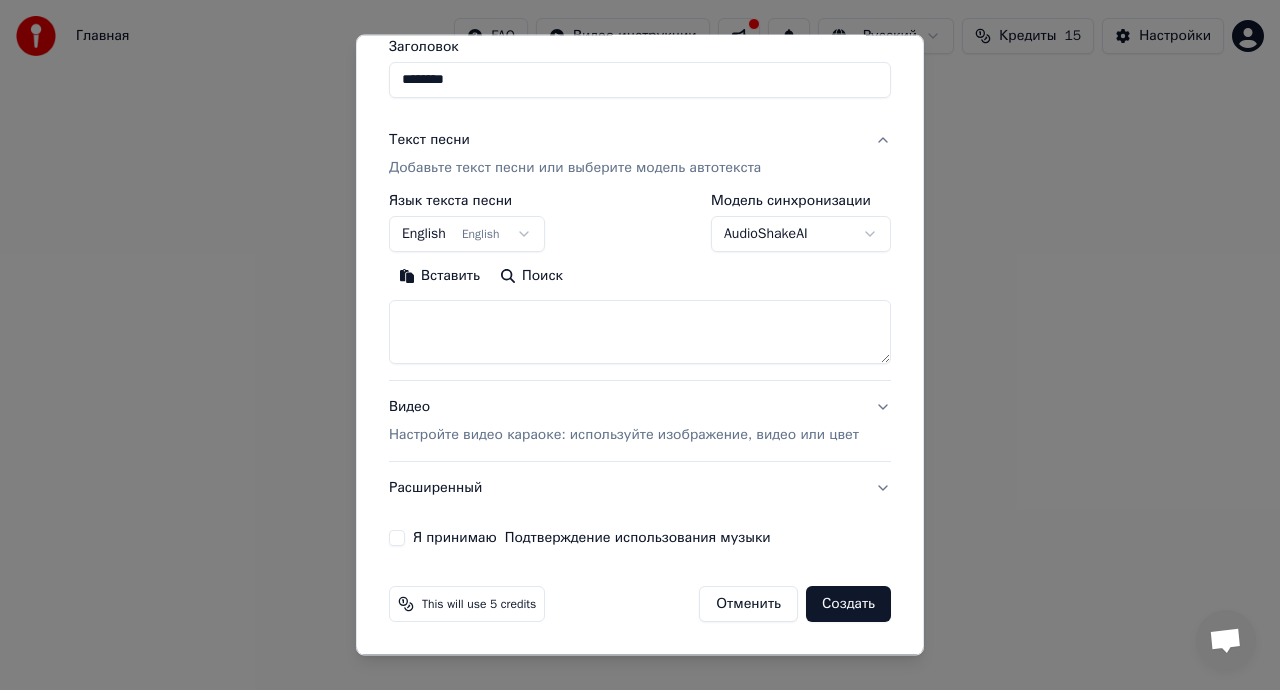click on "Видео Настройте видео караоке: используйте изображение, видео или цвет" at bounding box center (624, 421) 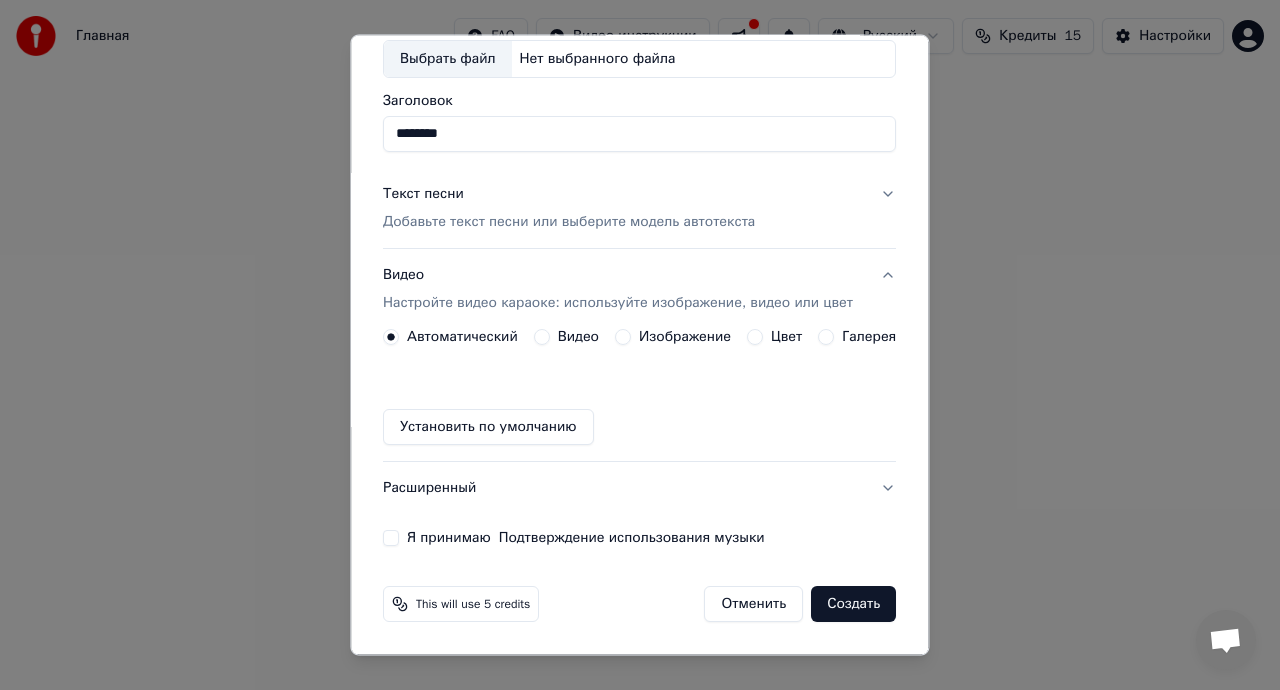 scroll, scrollTop: 117, scrollLeft: 0, axis: vertical 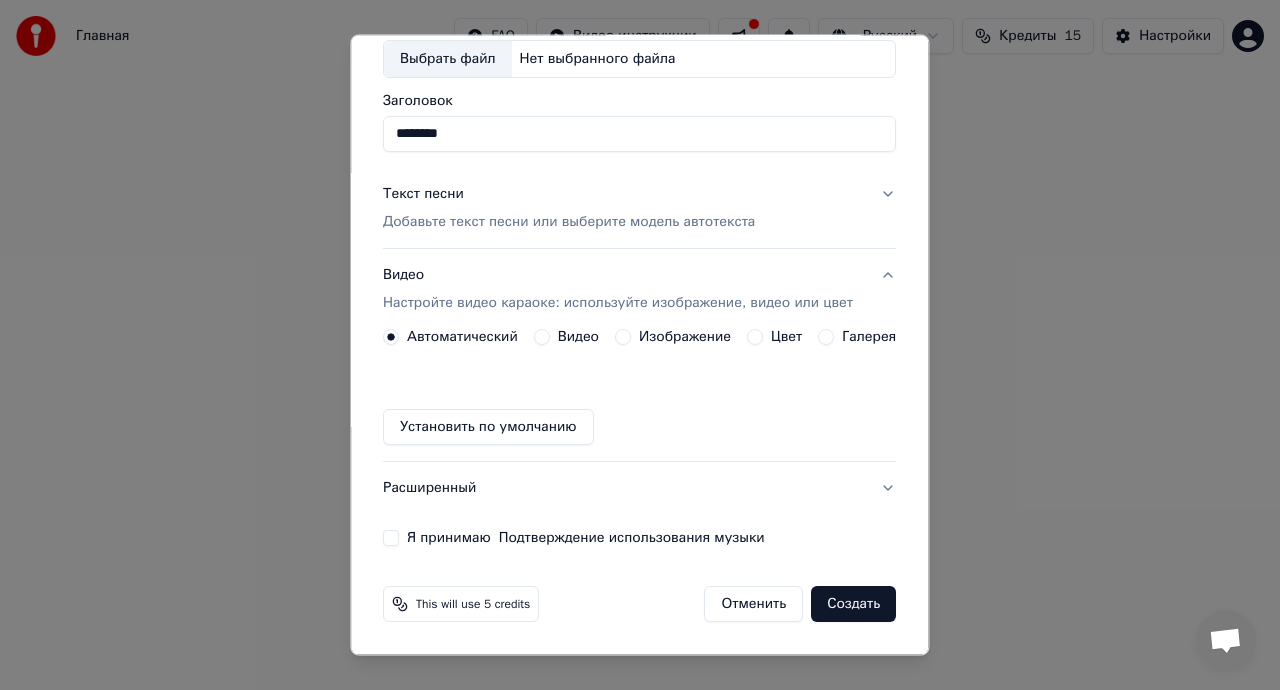 click on "Видео" at bounding box center [578, 337] 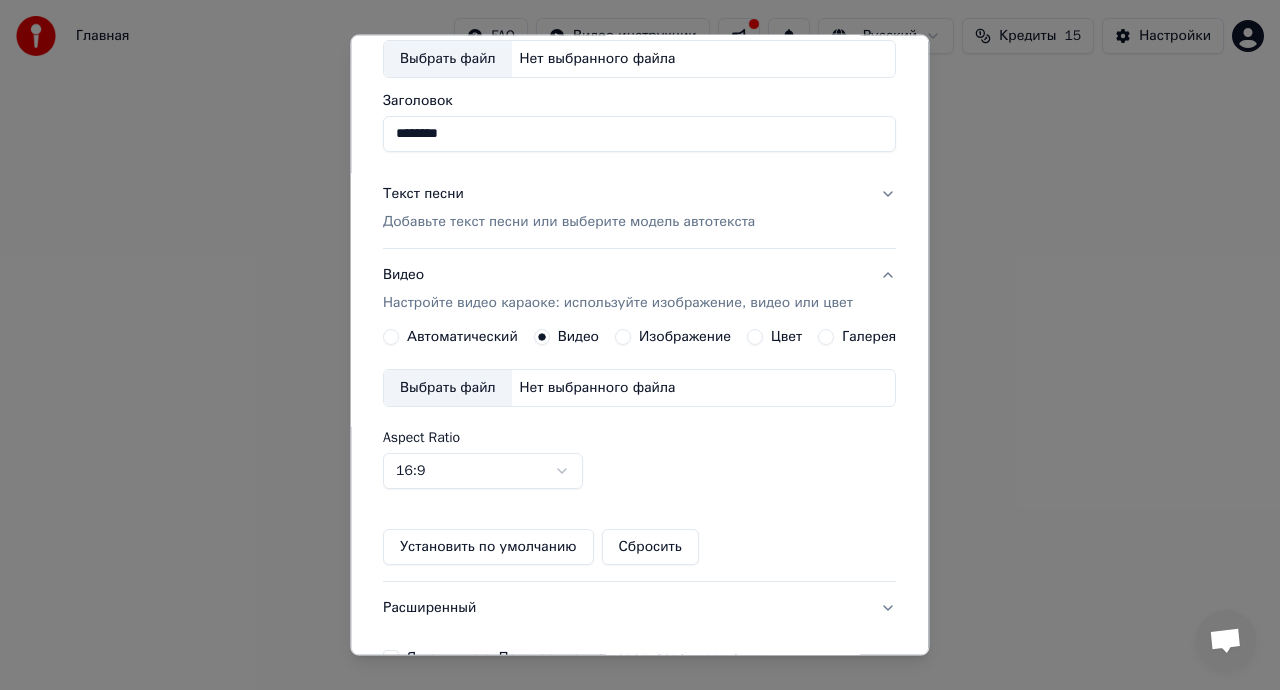 click on "Изображение" at bounding box center (673, 337) 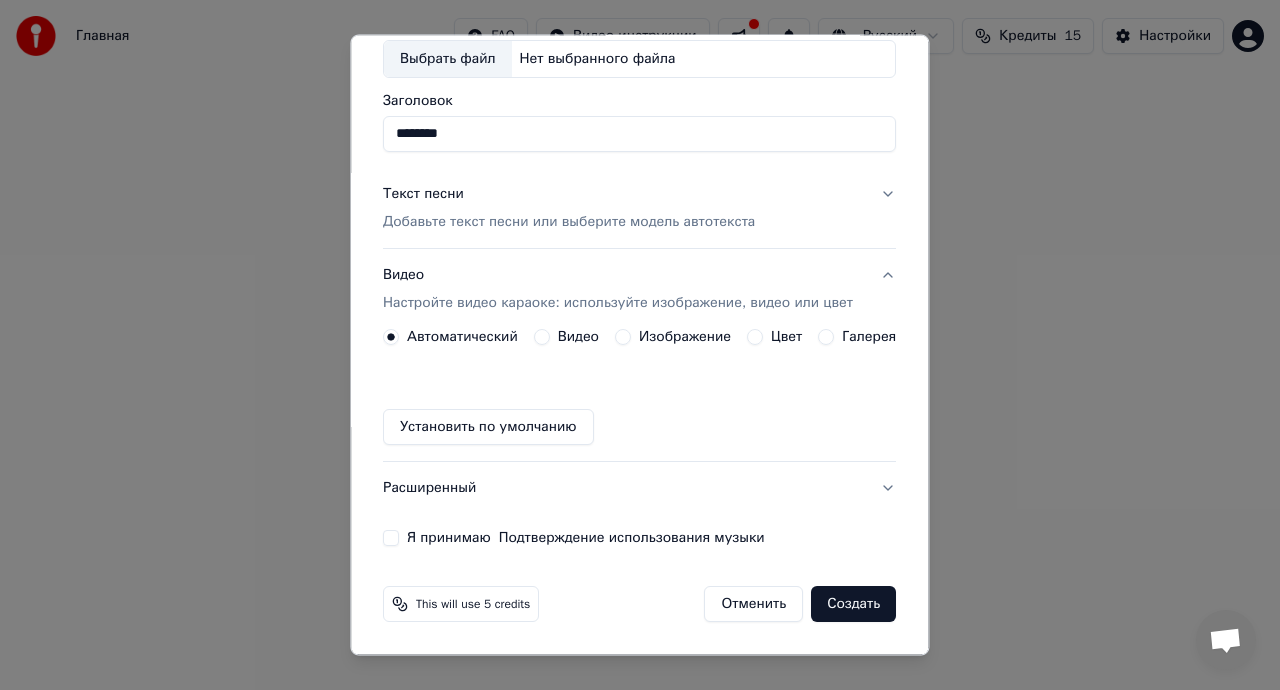 scroll, scrollTop: 117, scrollLeft: 0, axis: vertical 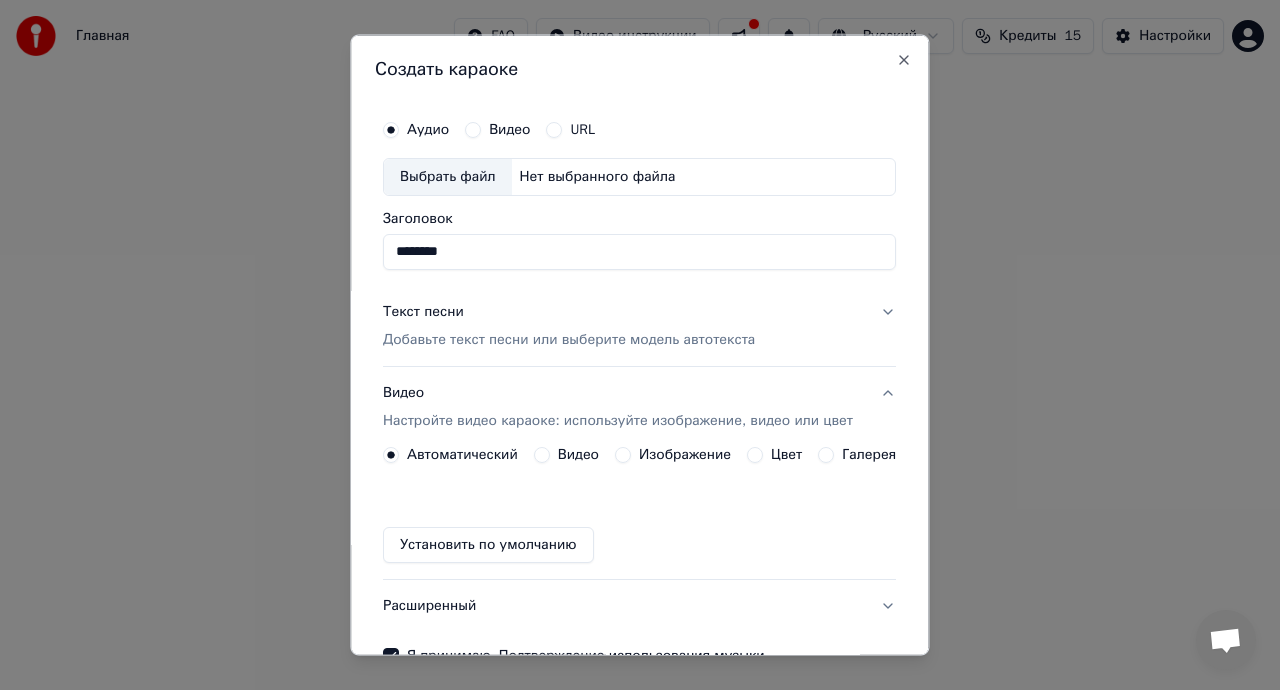 drag, startPoint x: 686, startPoint y: 246, endPoint x: 378, endPoint y: 251, distance: 308.0406 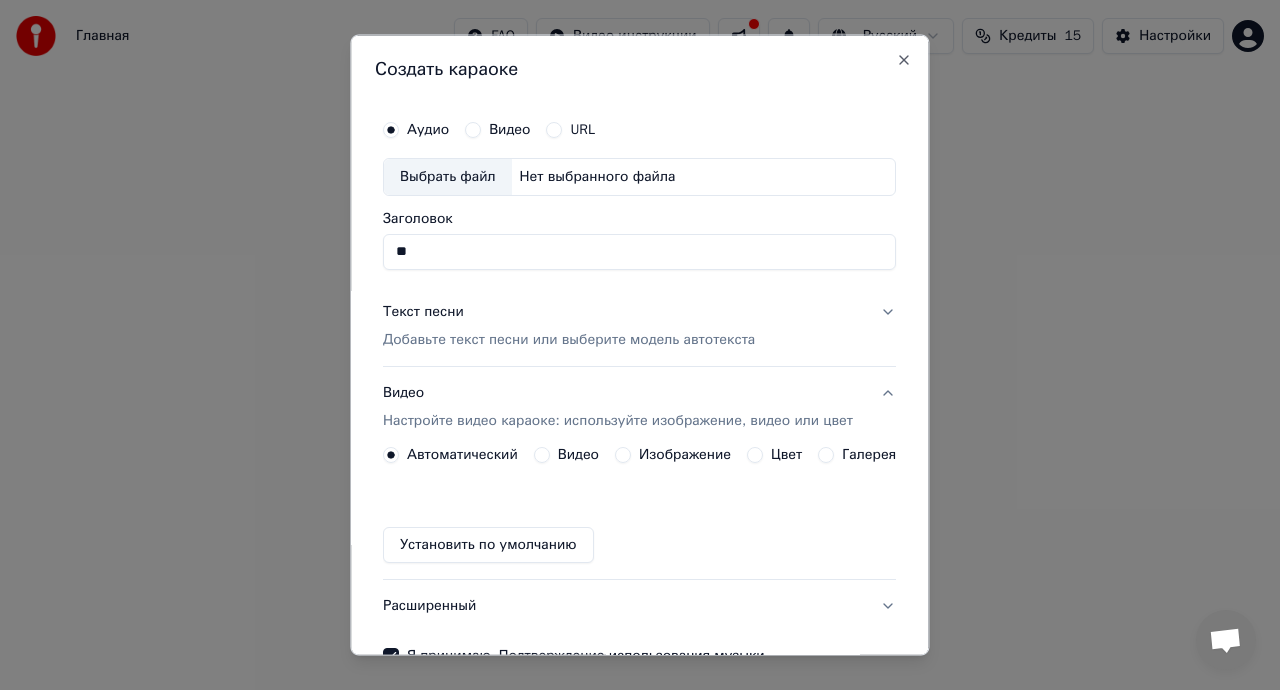 type on "*" 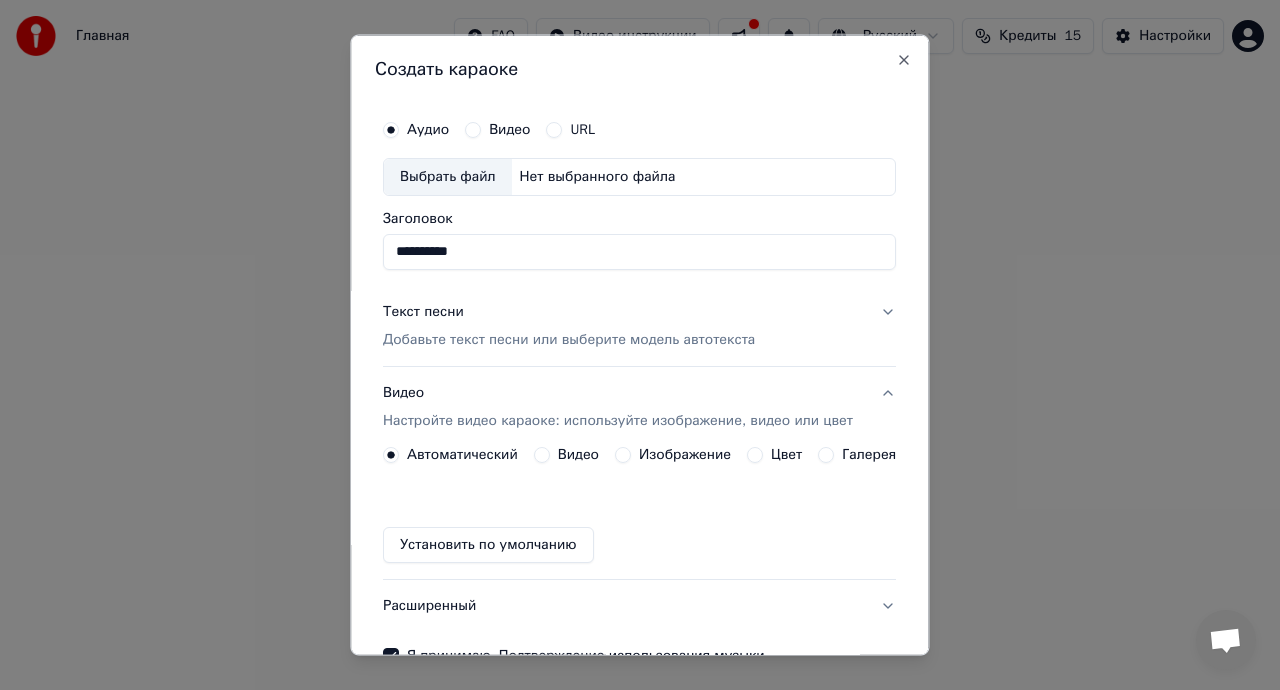 type on "**********" 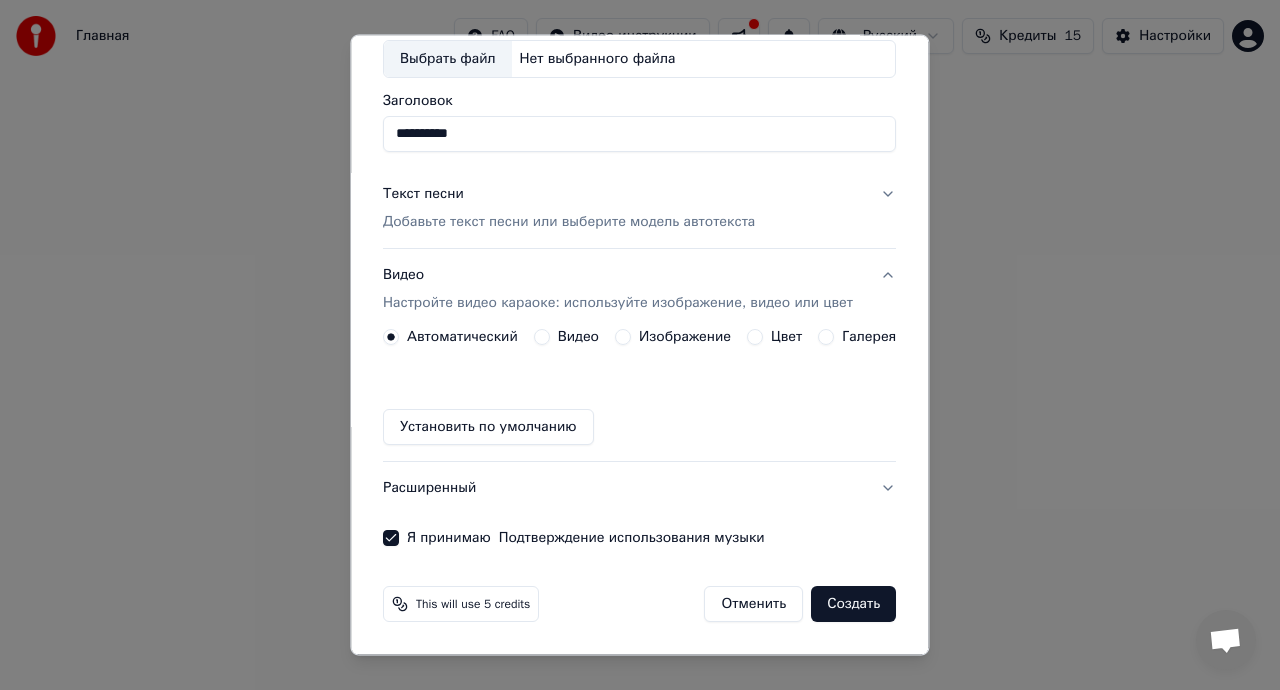 click on "Добавьте текст песни или выберите модель автотекста" at bounding box center (569, 222) 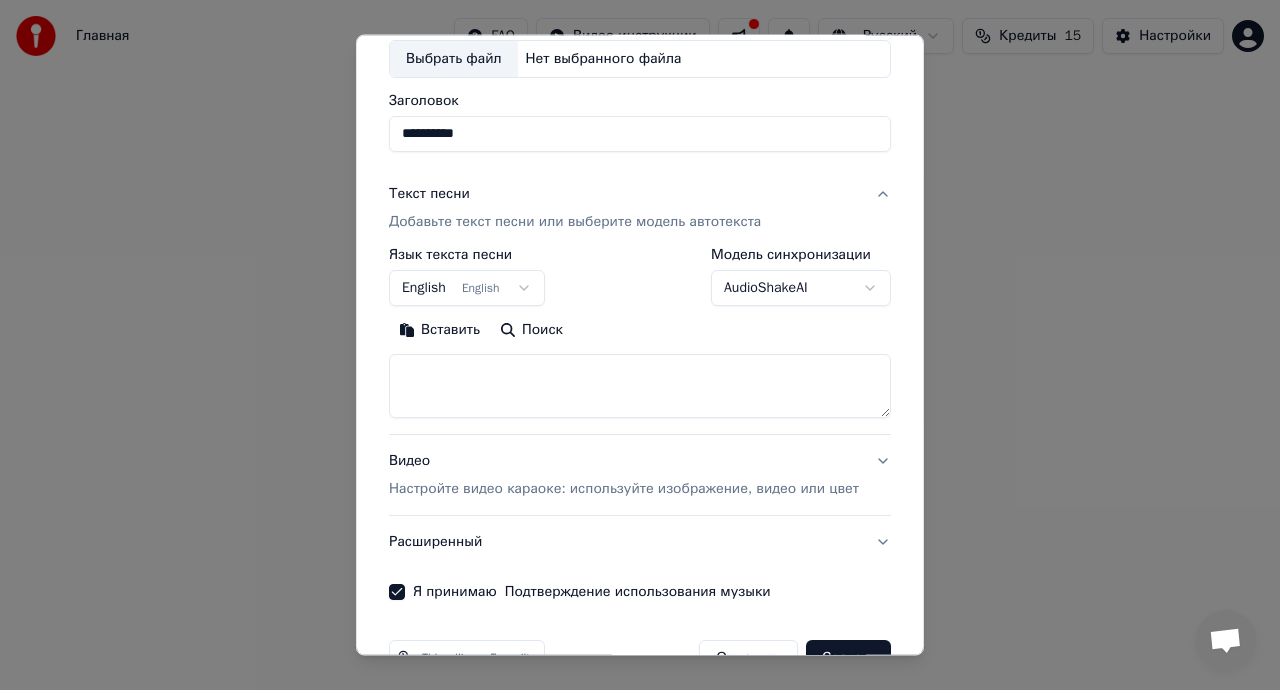 click at bounding box center (640, 386) 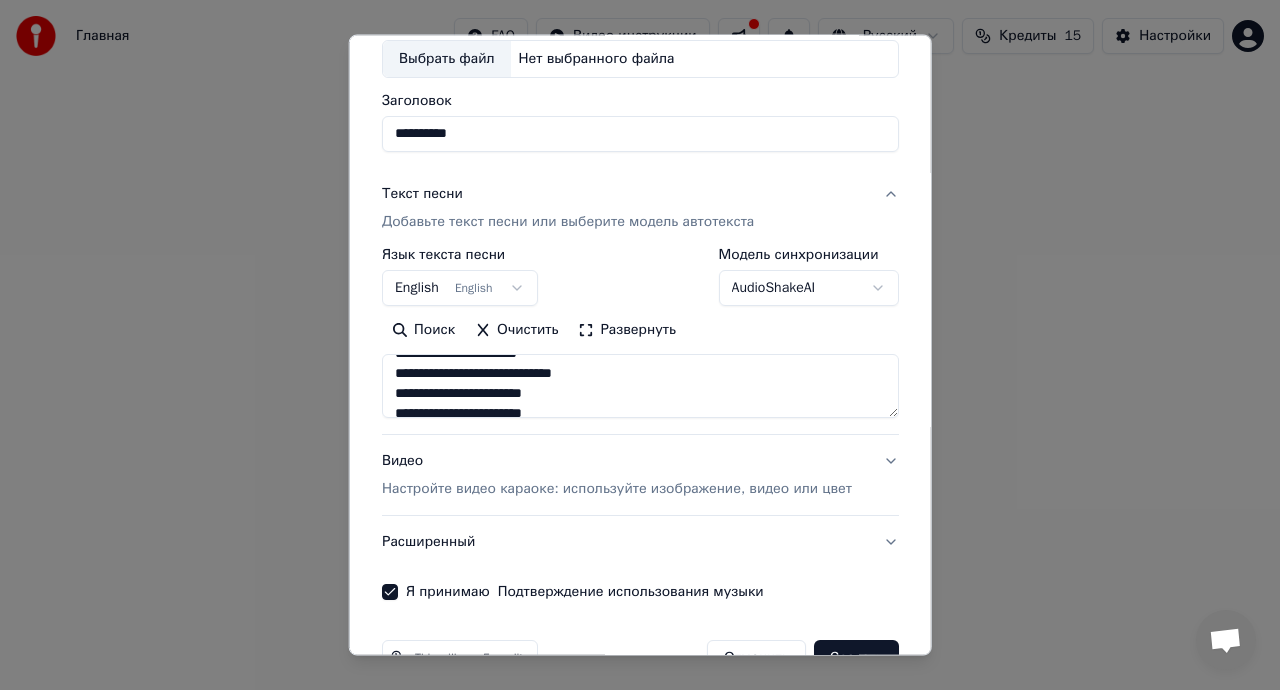 scroll, scrollTop: 0, scrollLeft: 0, axis: both 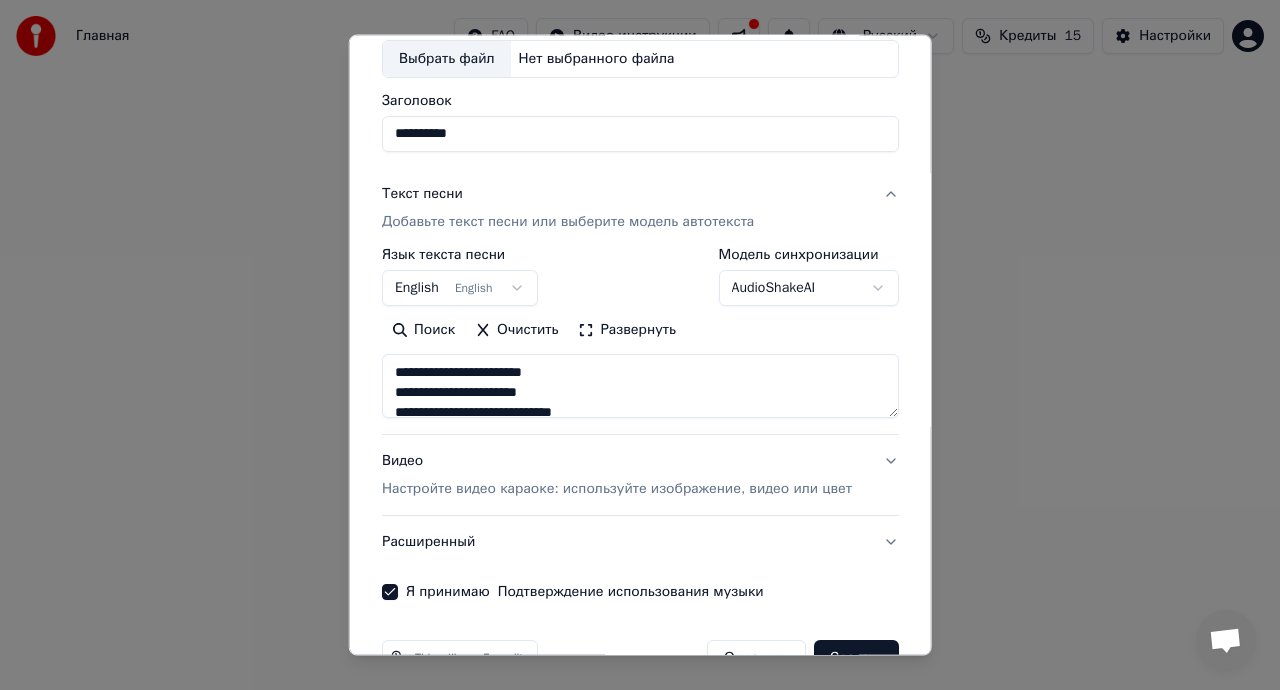 drag, startPoint x: 544, startPoint y: 373, endPoint x: 591, endPoint y: 376, distance: 47.095646 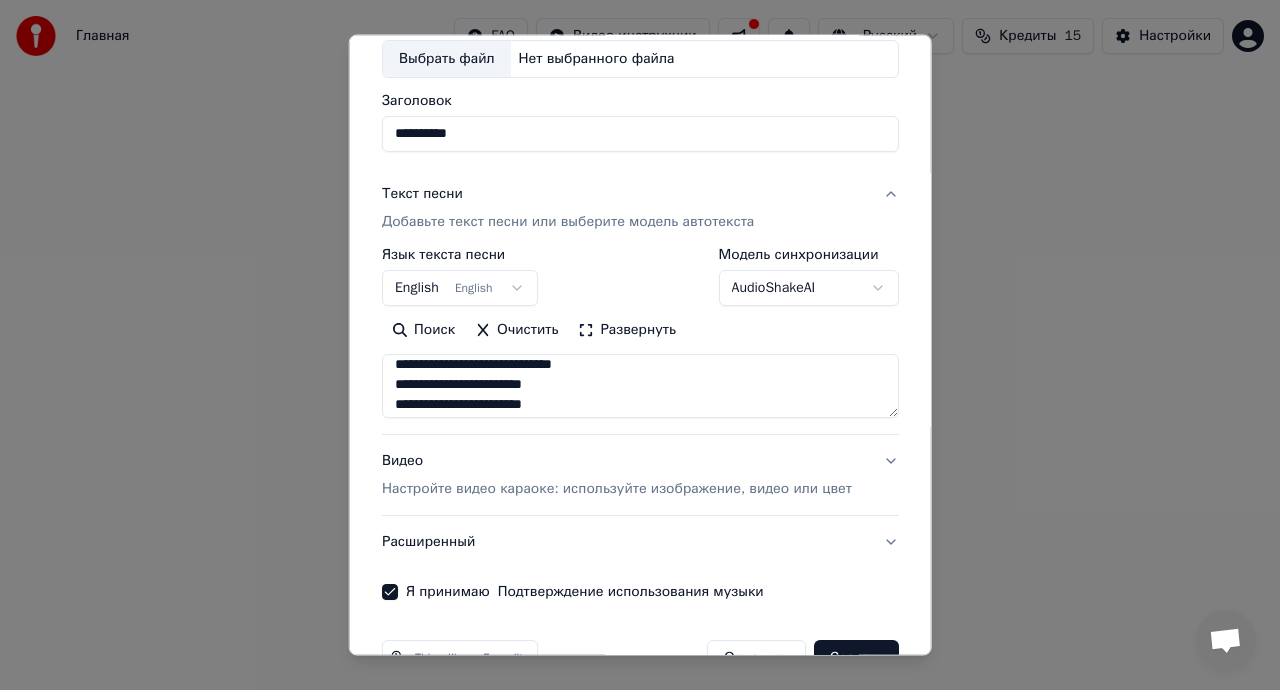 scroll, scrollTop: 52, scrollLeft: 0, axis: vertical 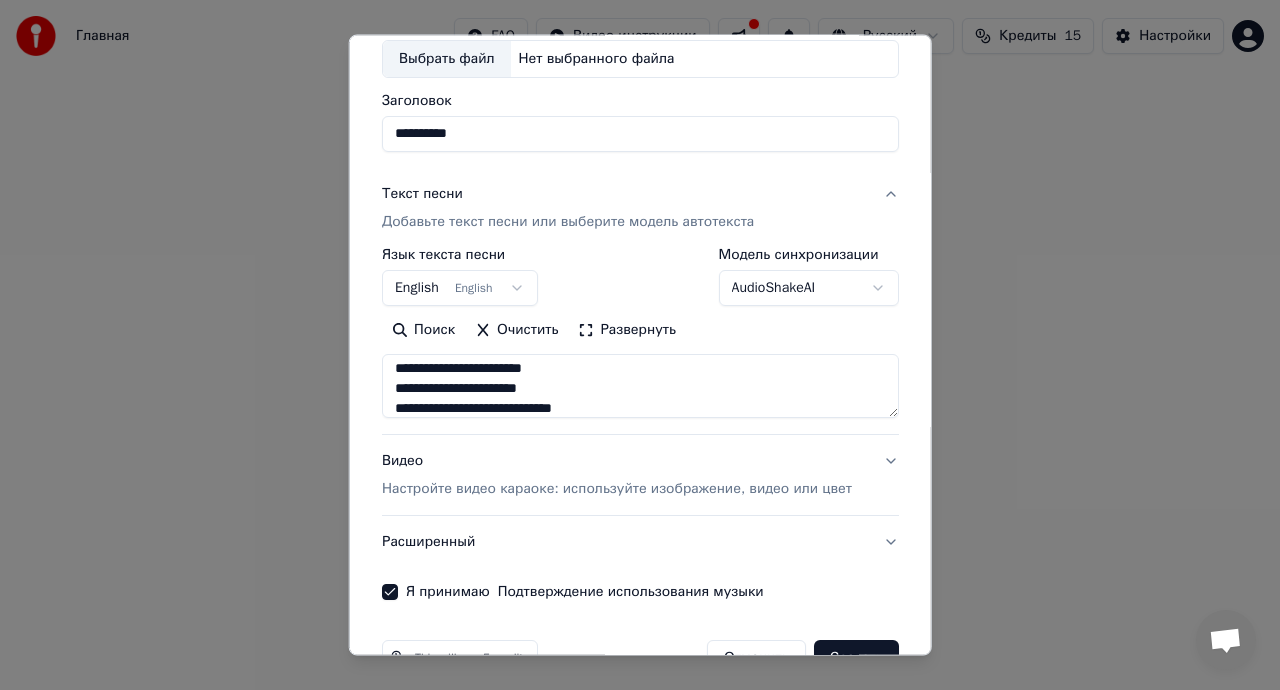 drag, startPoint x: 458, startPoint y: 359, endPoint x: 494, endPoint y: 358, distance: 36.013885 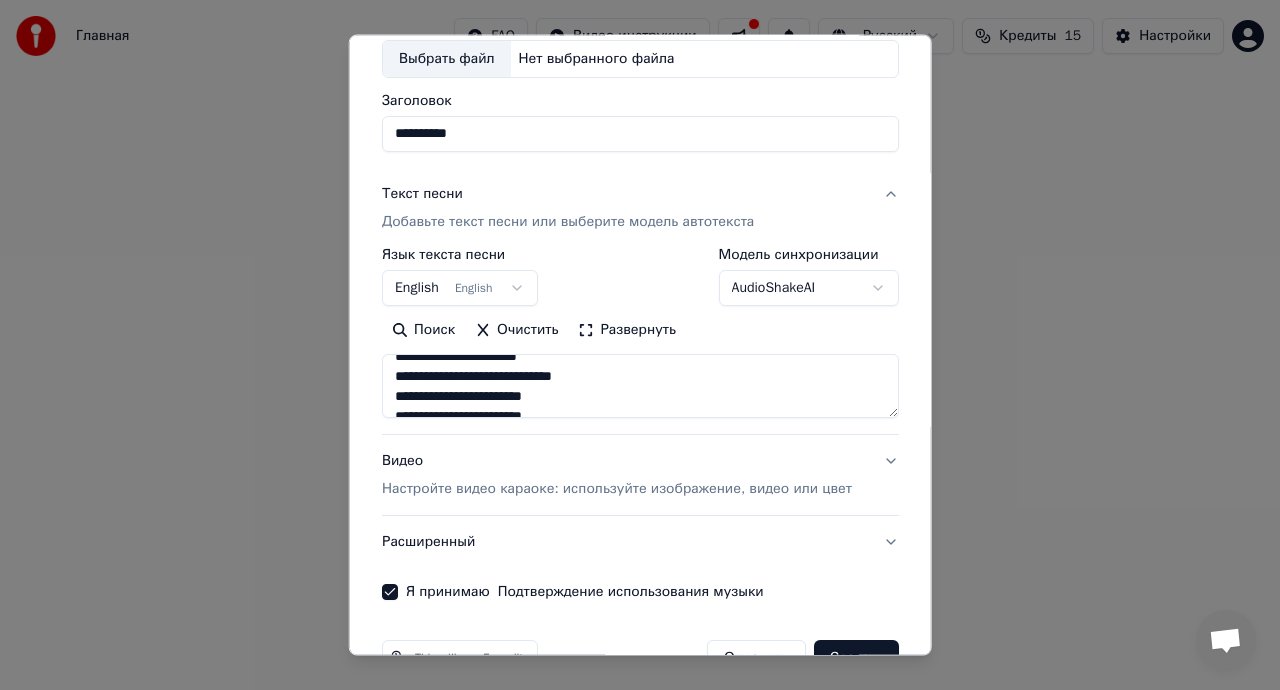 scroll, scrollTop: 21, scrollLeft: 0, axis: vertical 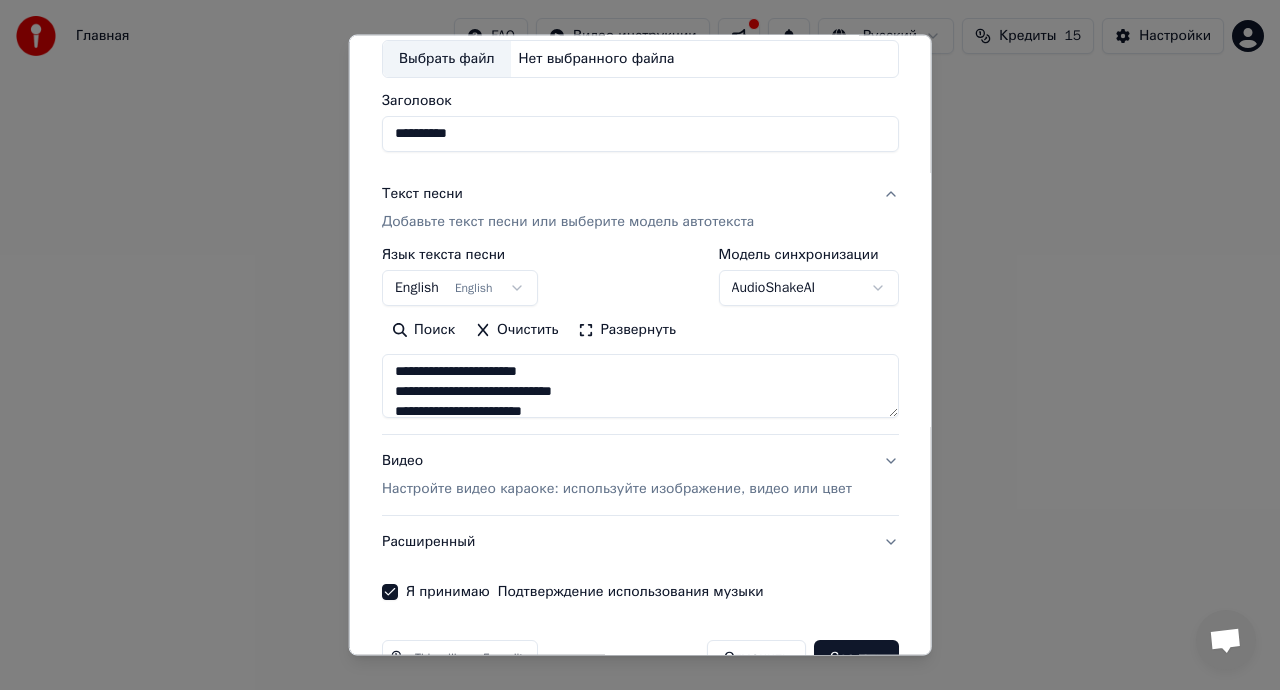 click at bounding box center (640, 386) 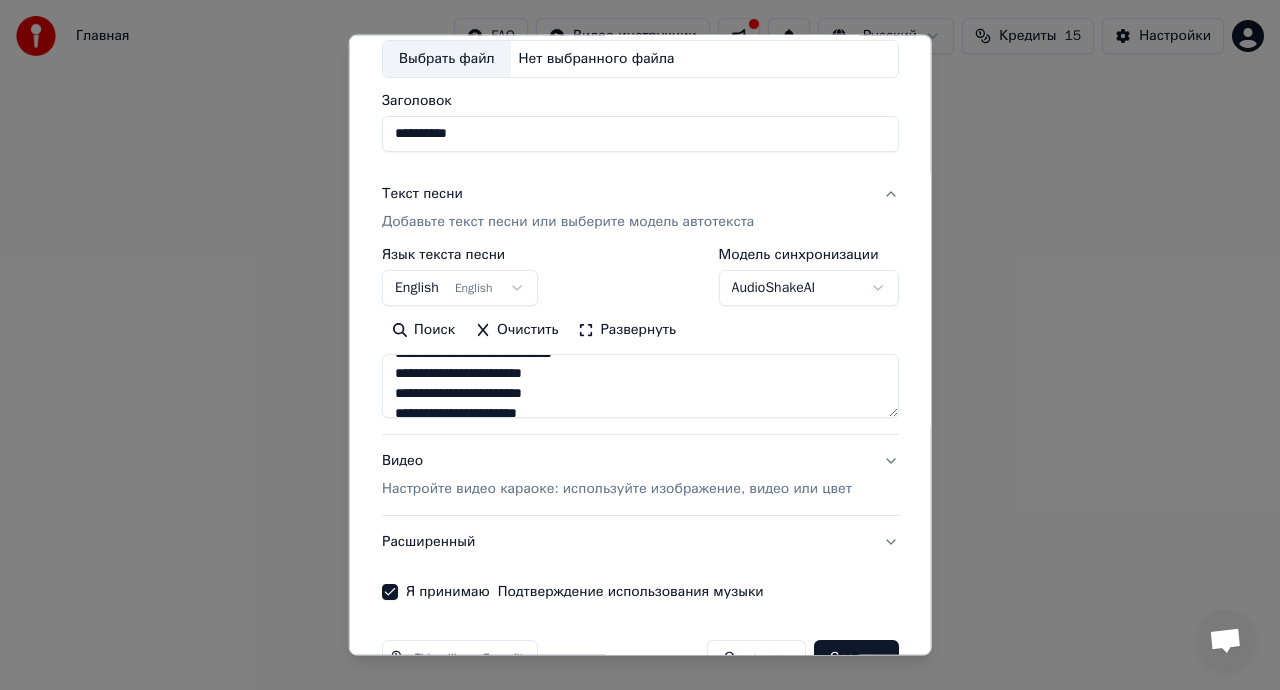 scroll, scrollTop: 62, scrollLeft: 0, axis: vertical 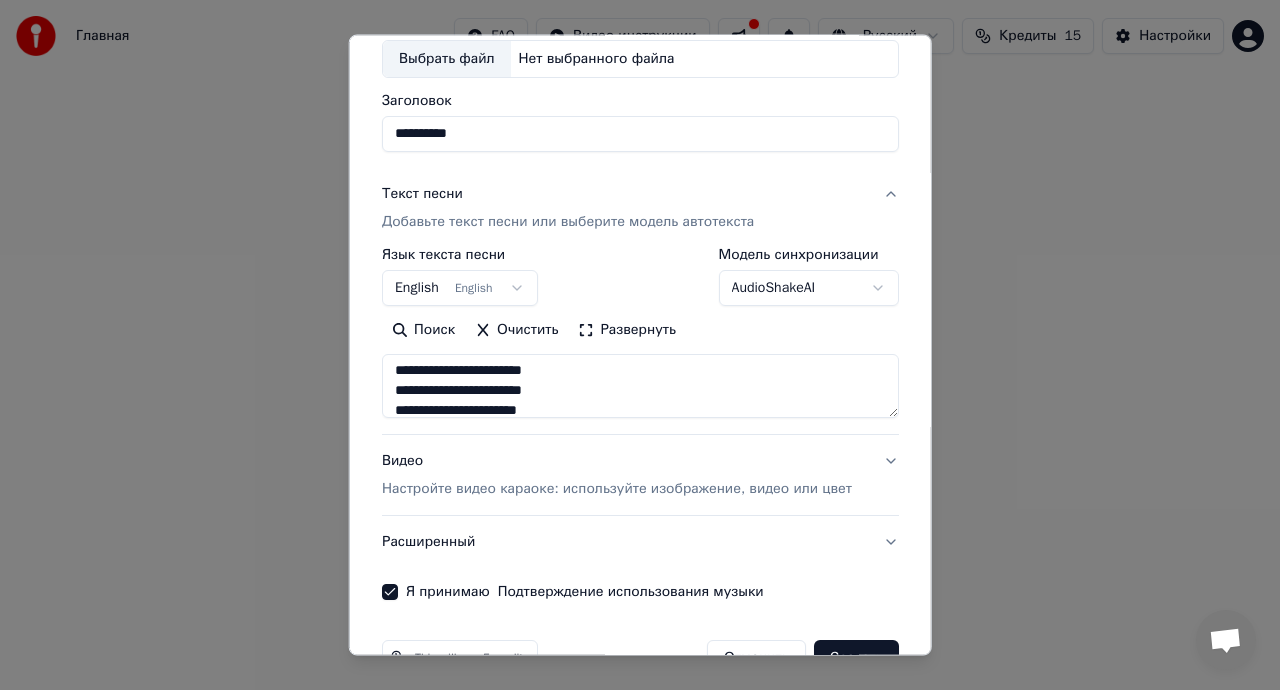 click at bounding box center (640, 386) 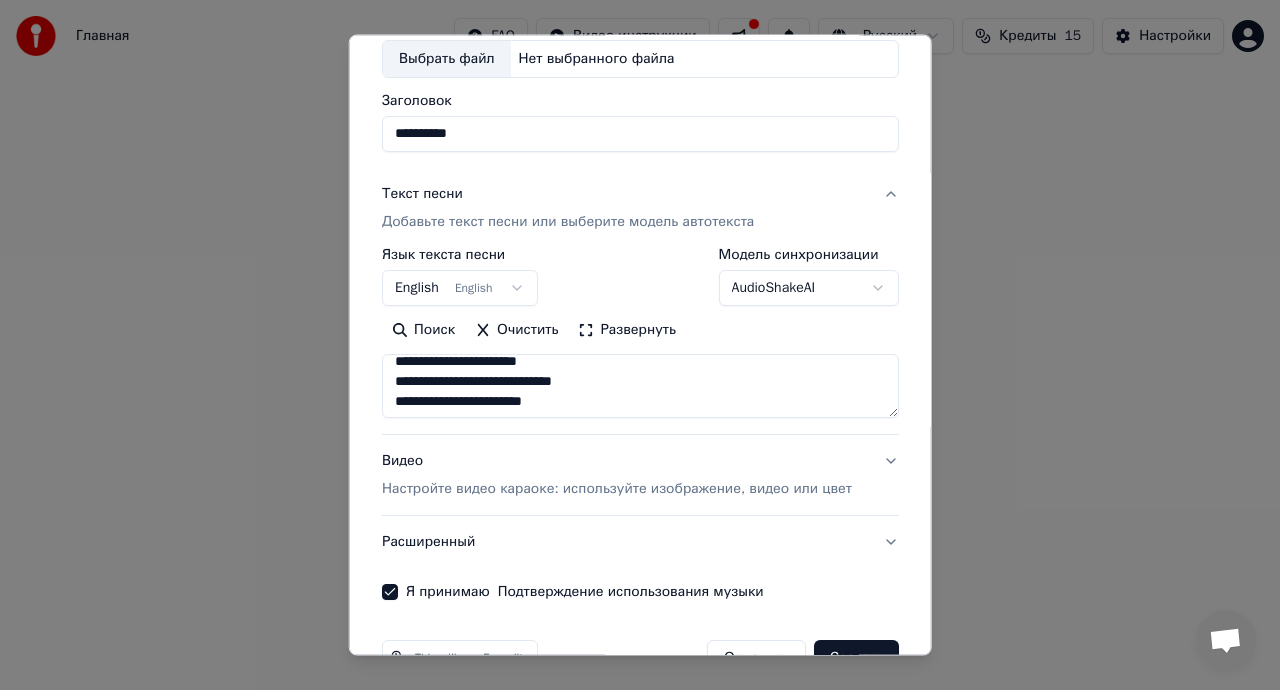 scroll, scrollTop: 117, scrollLeft: 0, axis: vertical 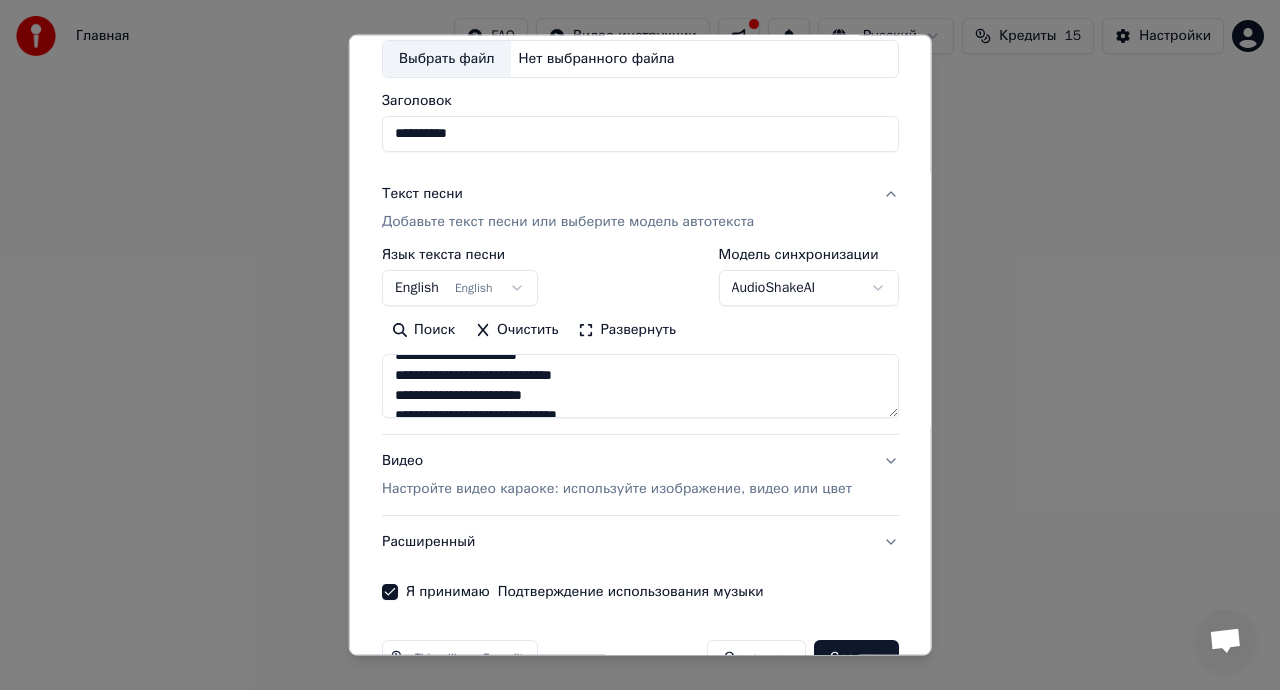 click at bounding box center [640, 386] 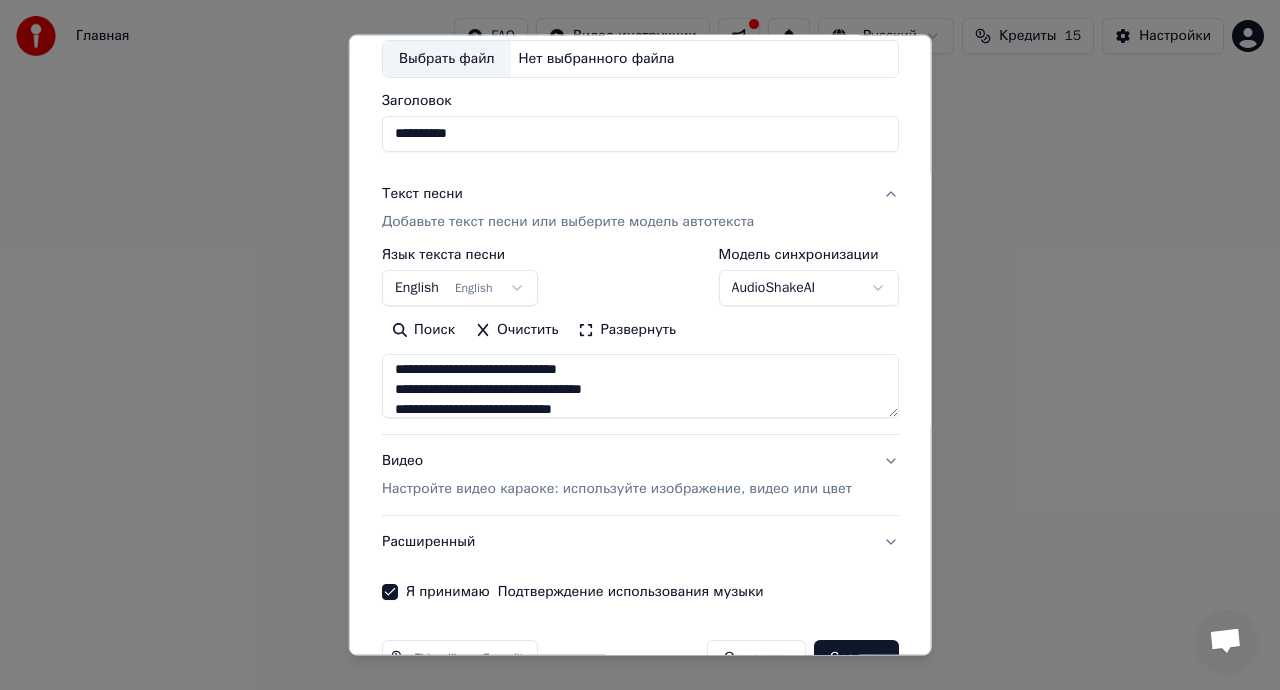 scroll, scrollTop: 167, scrollLeft: 0, axis: vertical 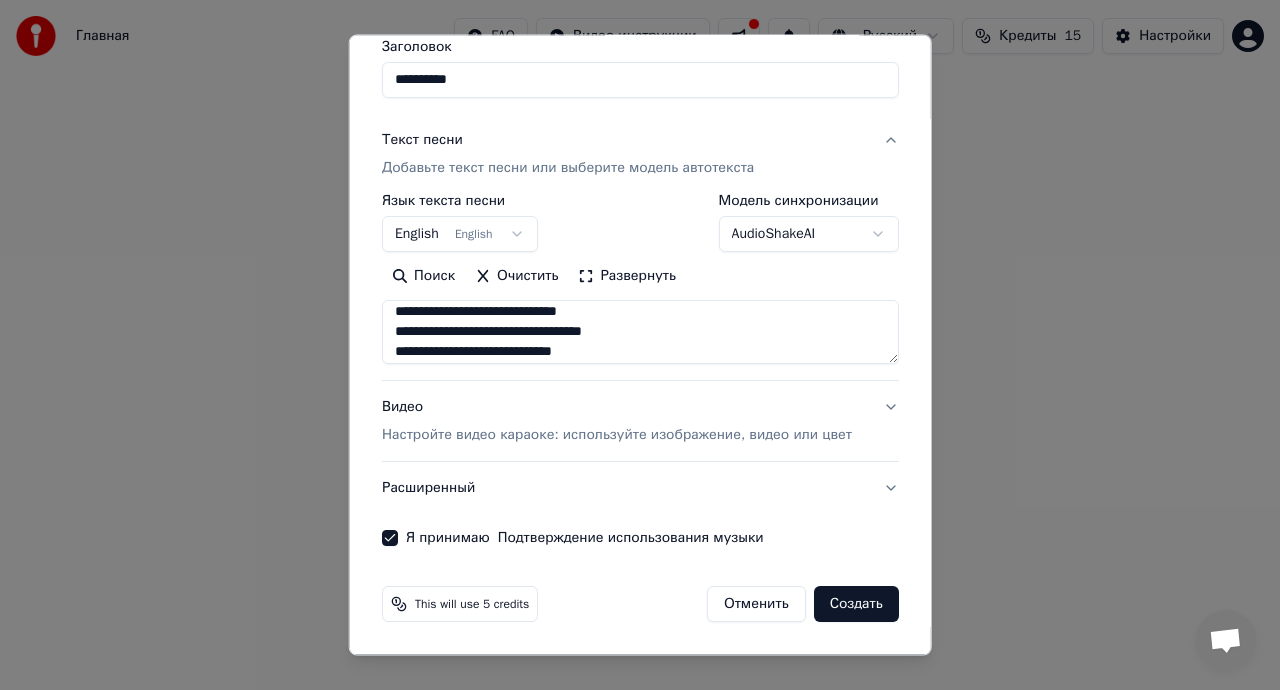 type on "**********" 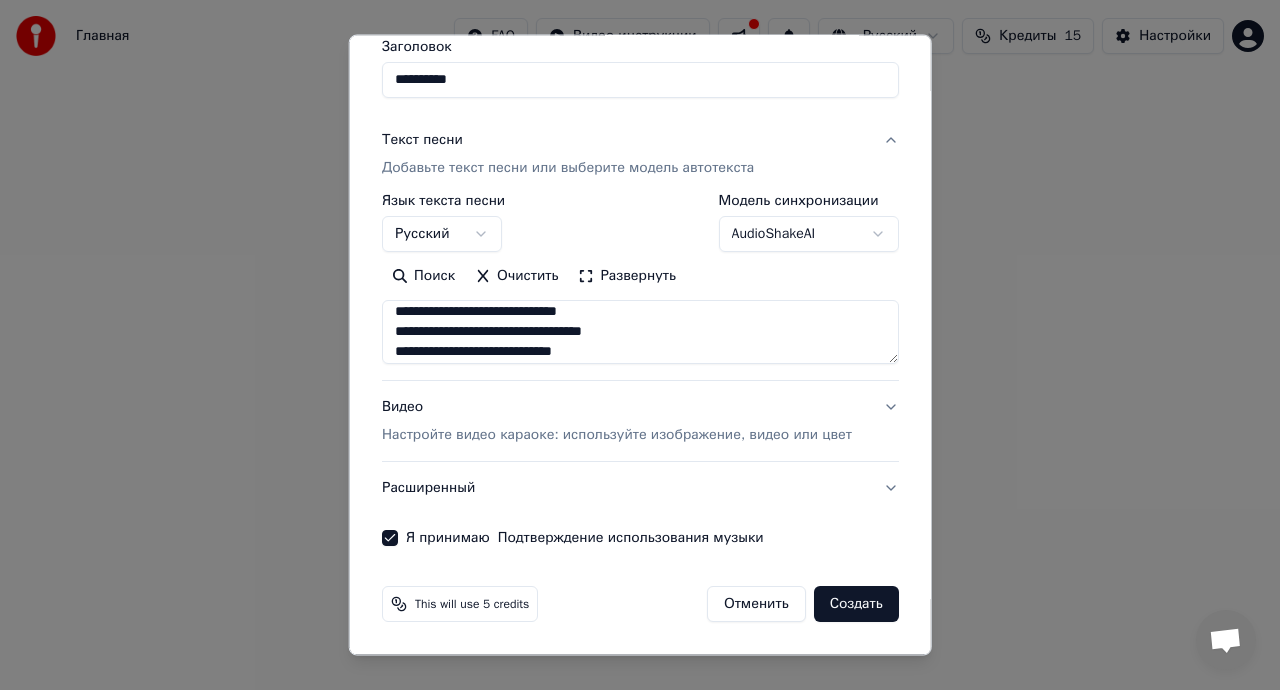 click on "Создать" at bounding box center [855, 604] 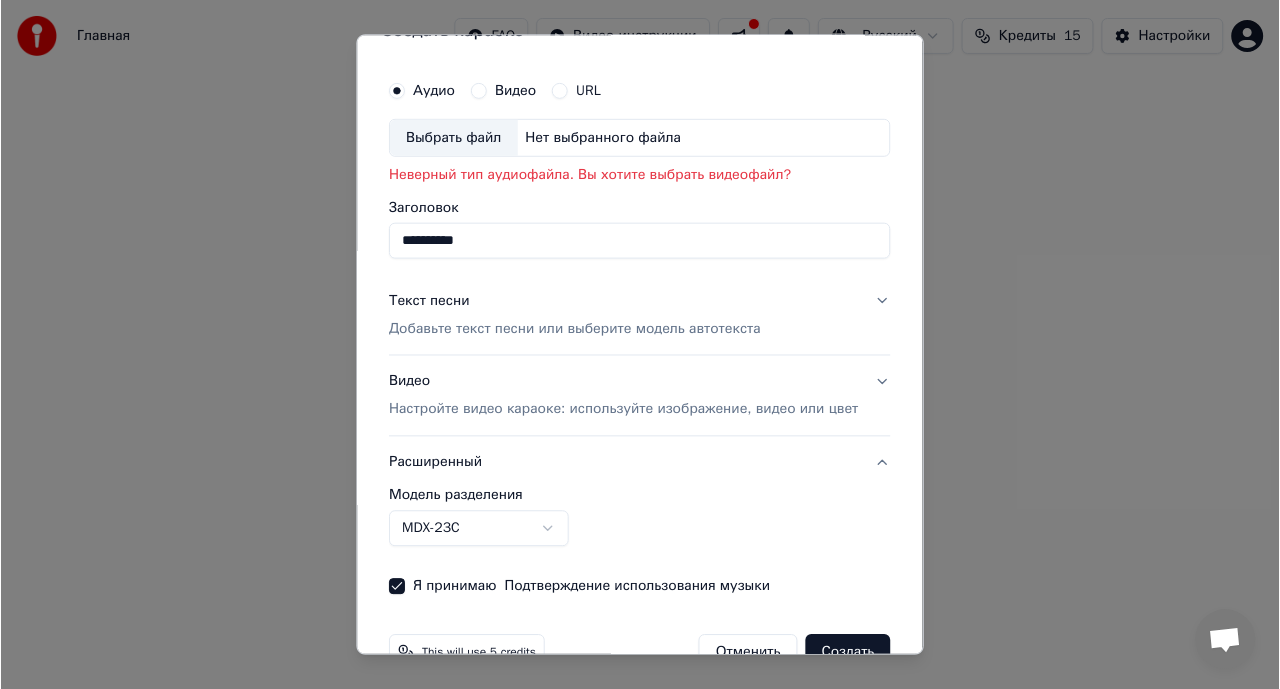 scroll, scrollTop: 0, scrollLeft: 0, axis: both 